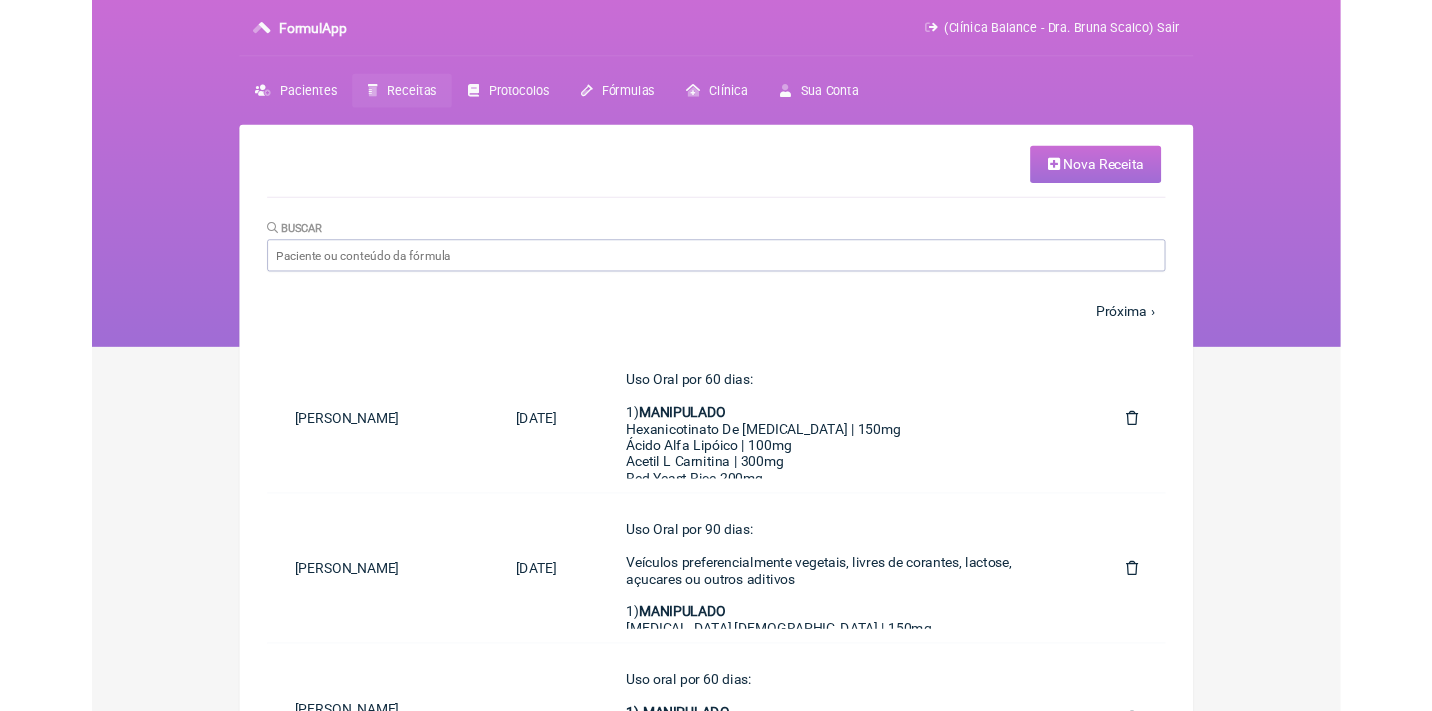 scroll, scrollTop: 0, scrollLeft: 0, axis: both 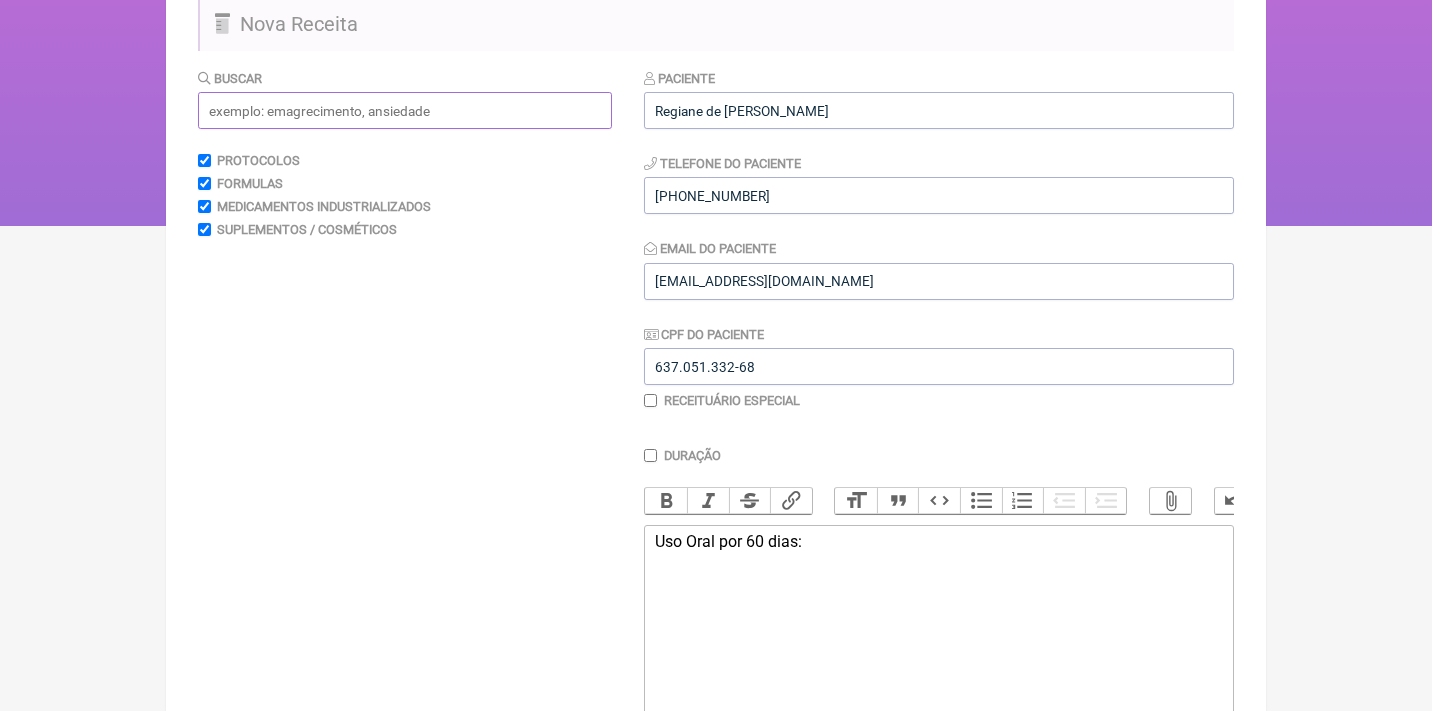 click at bounding box center [405, 110] 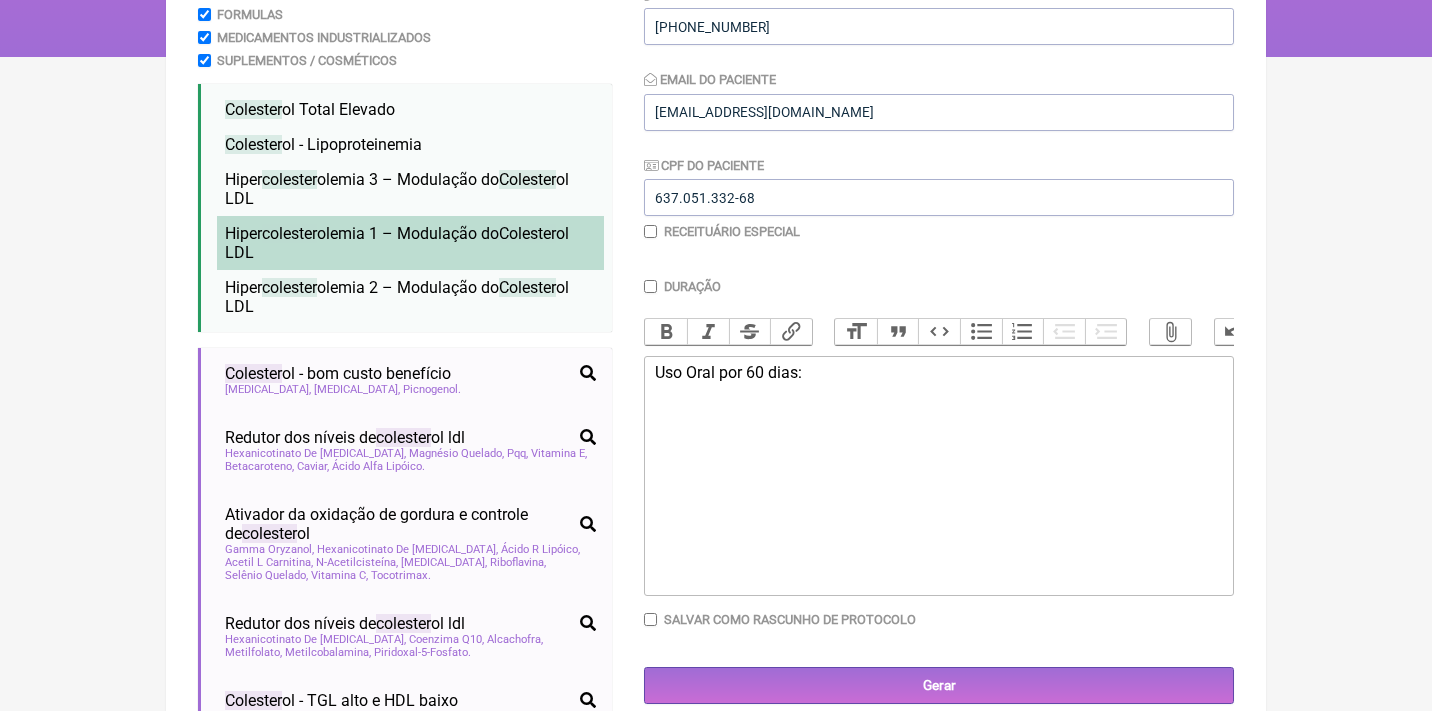scroll, scrollTop: 383, scrollLeft: 0, axis: vertical 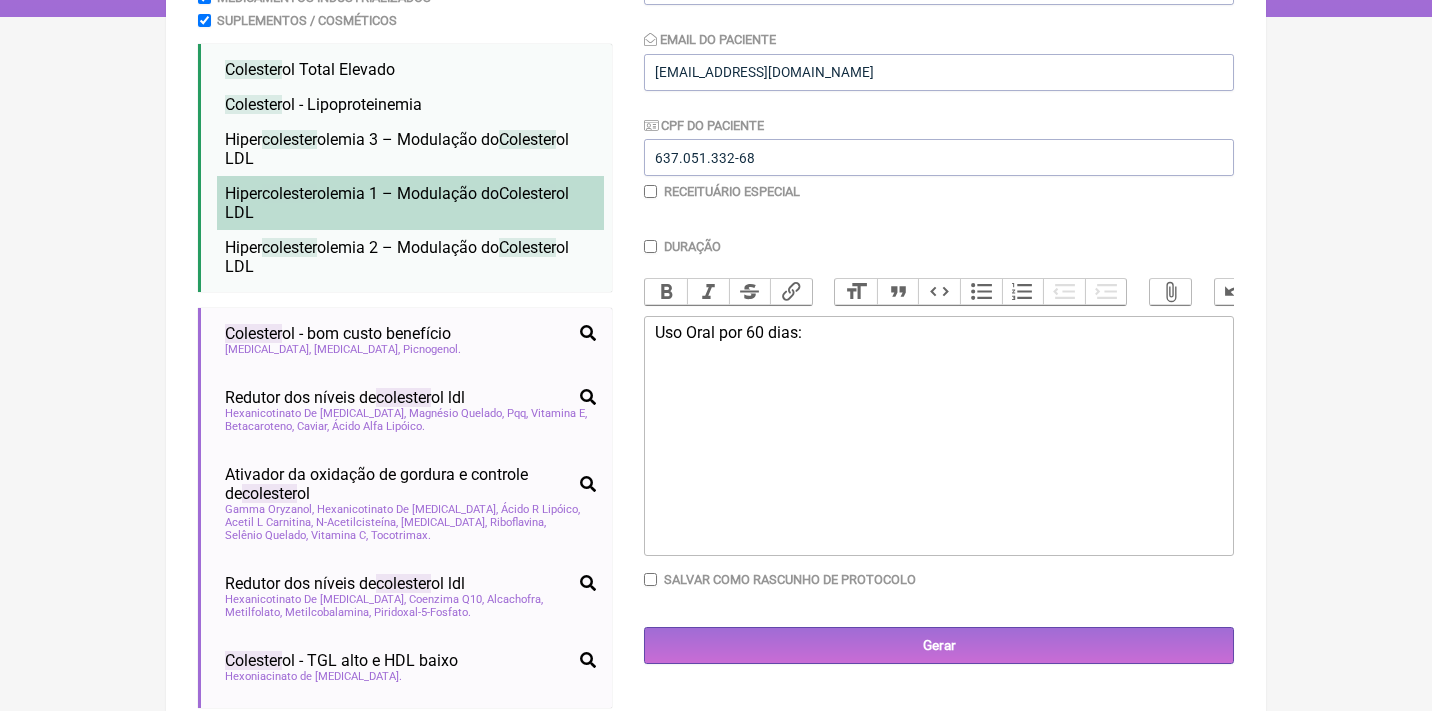 type on "colesterol" 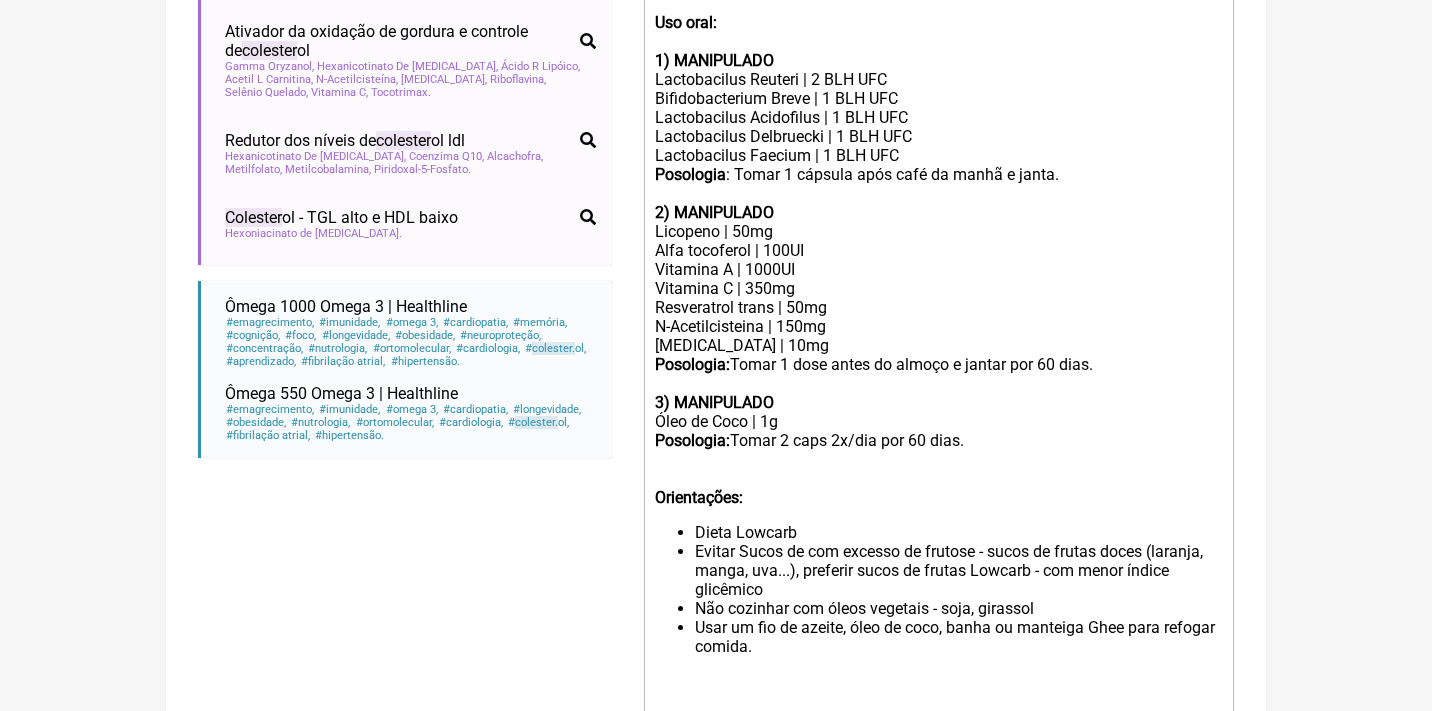 scroll, scrollTop: 833, scrollLeft: 0, axis: vertical 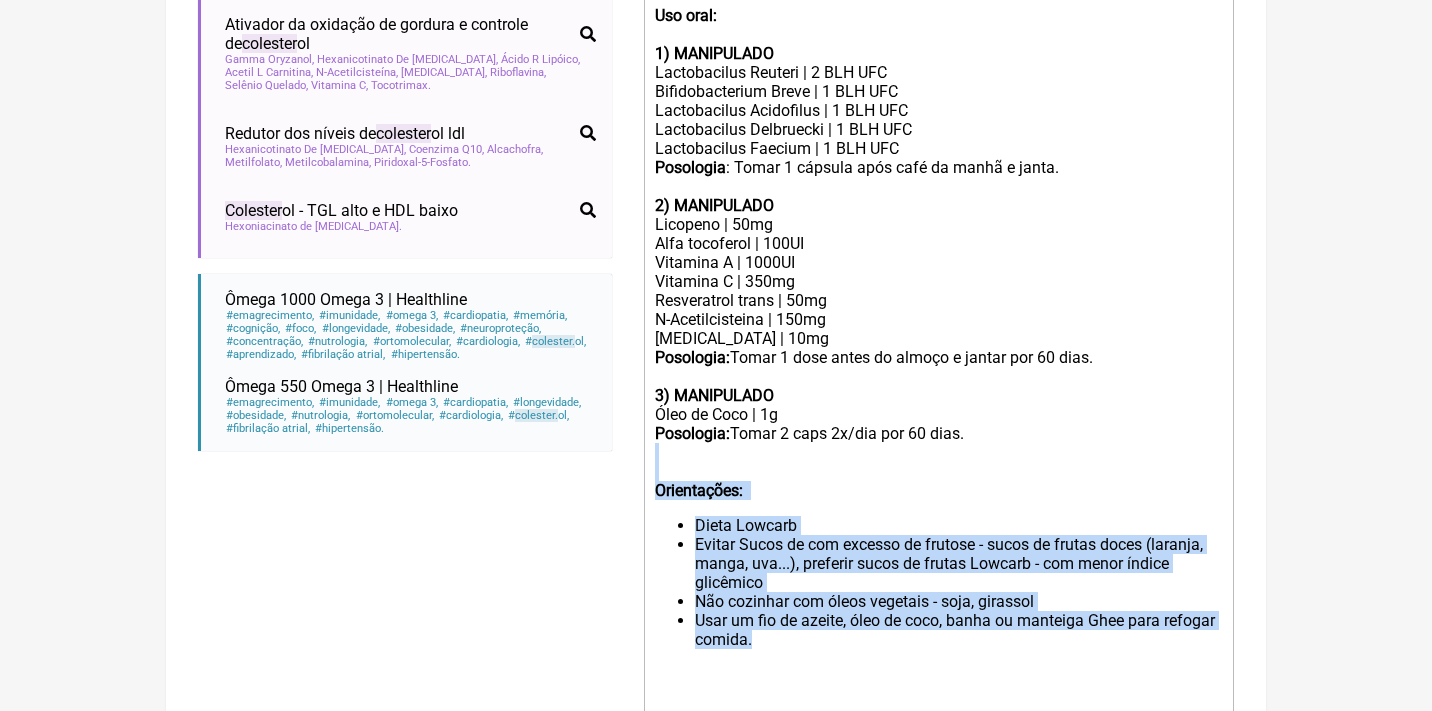 drag, startPoint x: 818, startPoint y: 597, endPoint x: 650, endPoint y: 442, distance: 228.5804 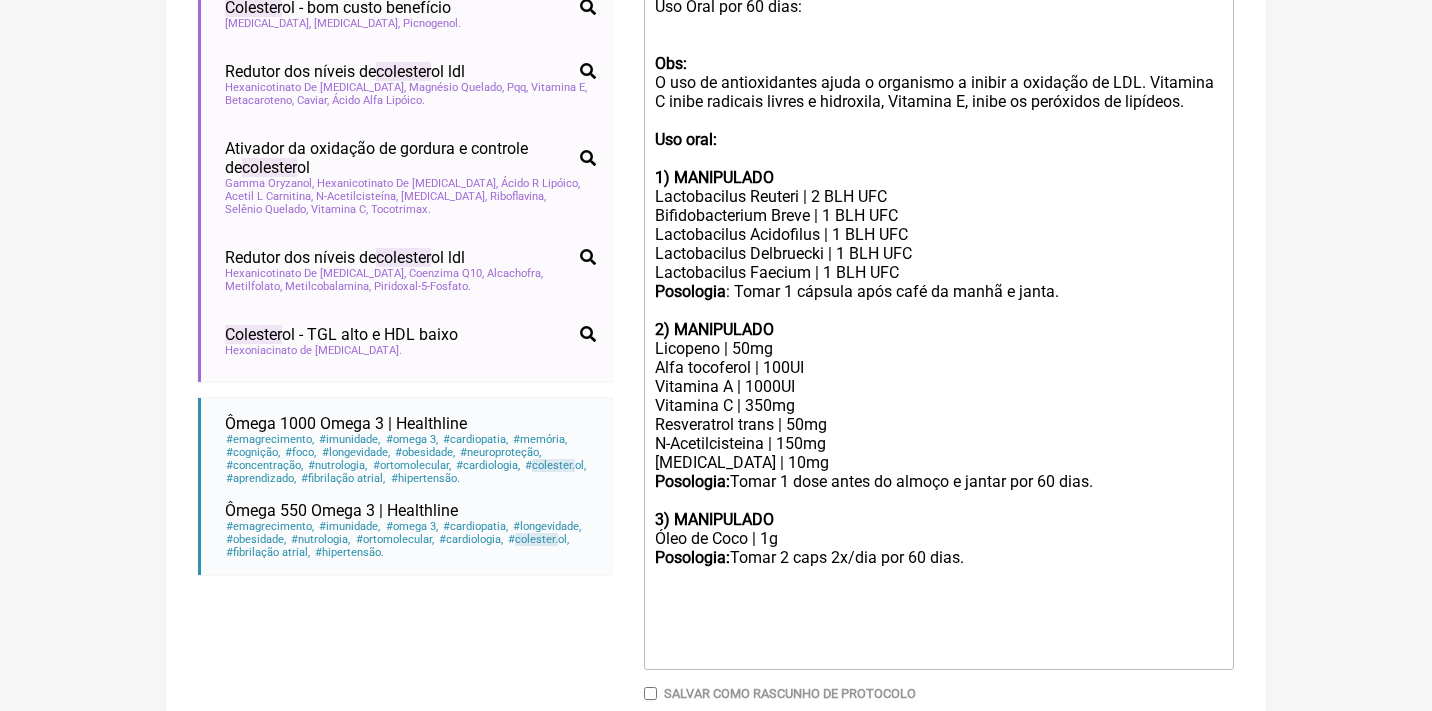 scroll, scrollTop: 711, scrollLeft: 0, axis: vertical 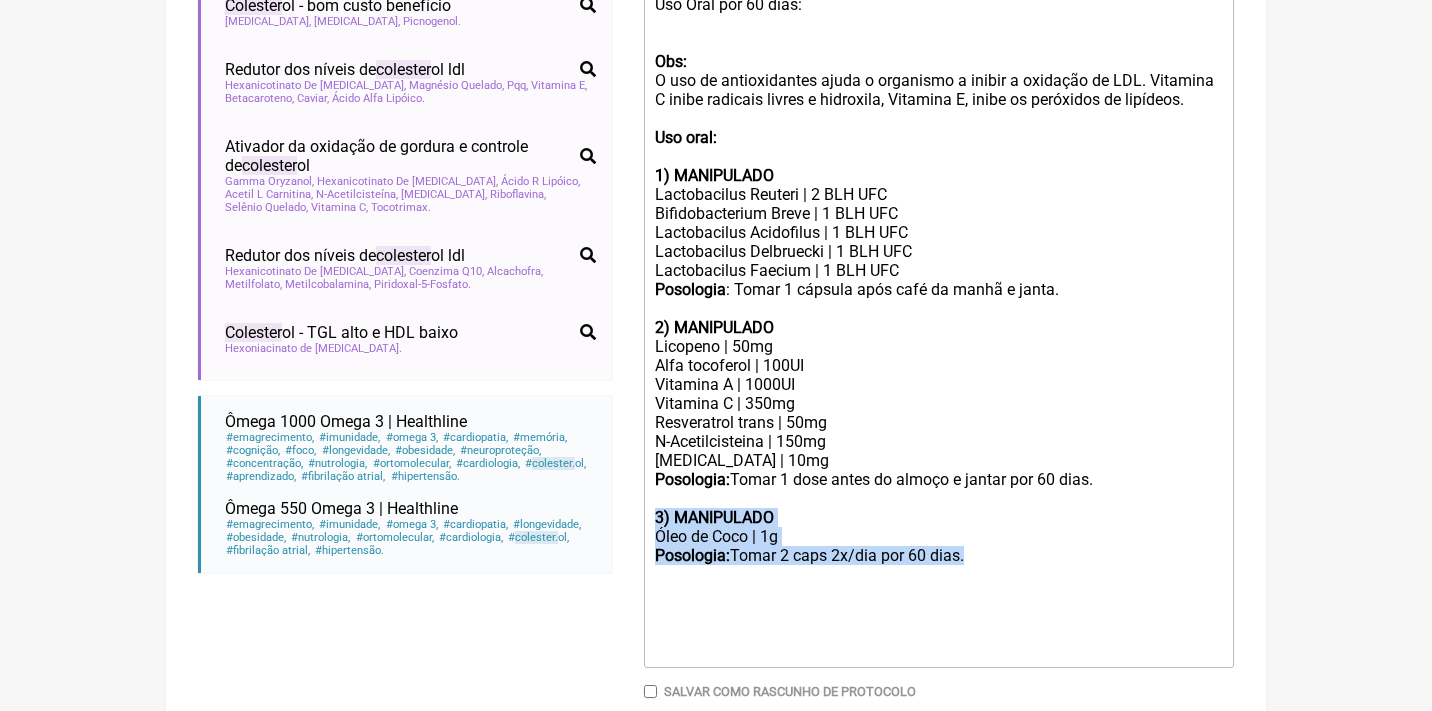 drag, startPoint x: 996, startPoint y: 523, endPoint x: 647, endPoint y: 478, distance: 351.8892 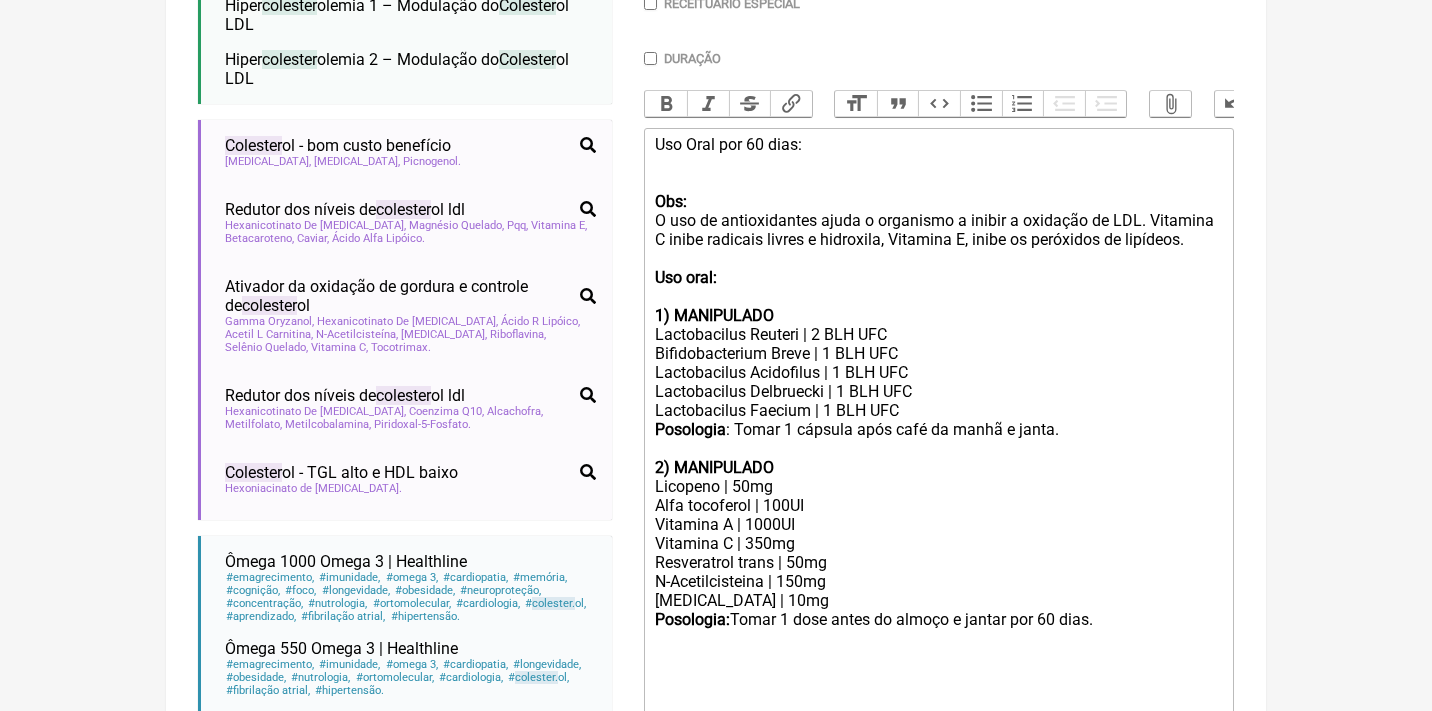 scroll, scrollTop: 575, scrollLeft: 0, axis: vertical 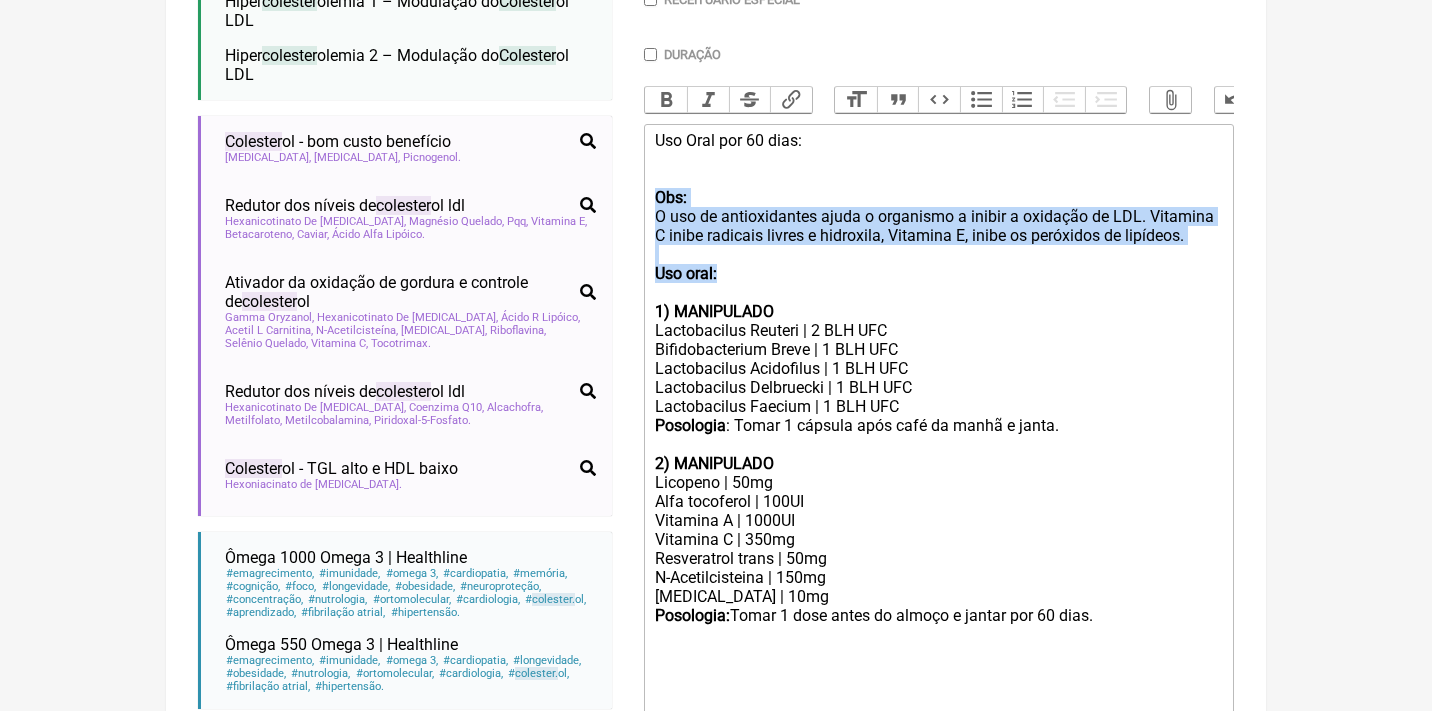 drag, startPoint x: 658, startPoint y: 185, endPoint x: 740, endPoint y: 255, distance: 107.81466 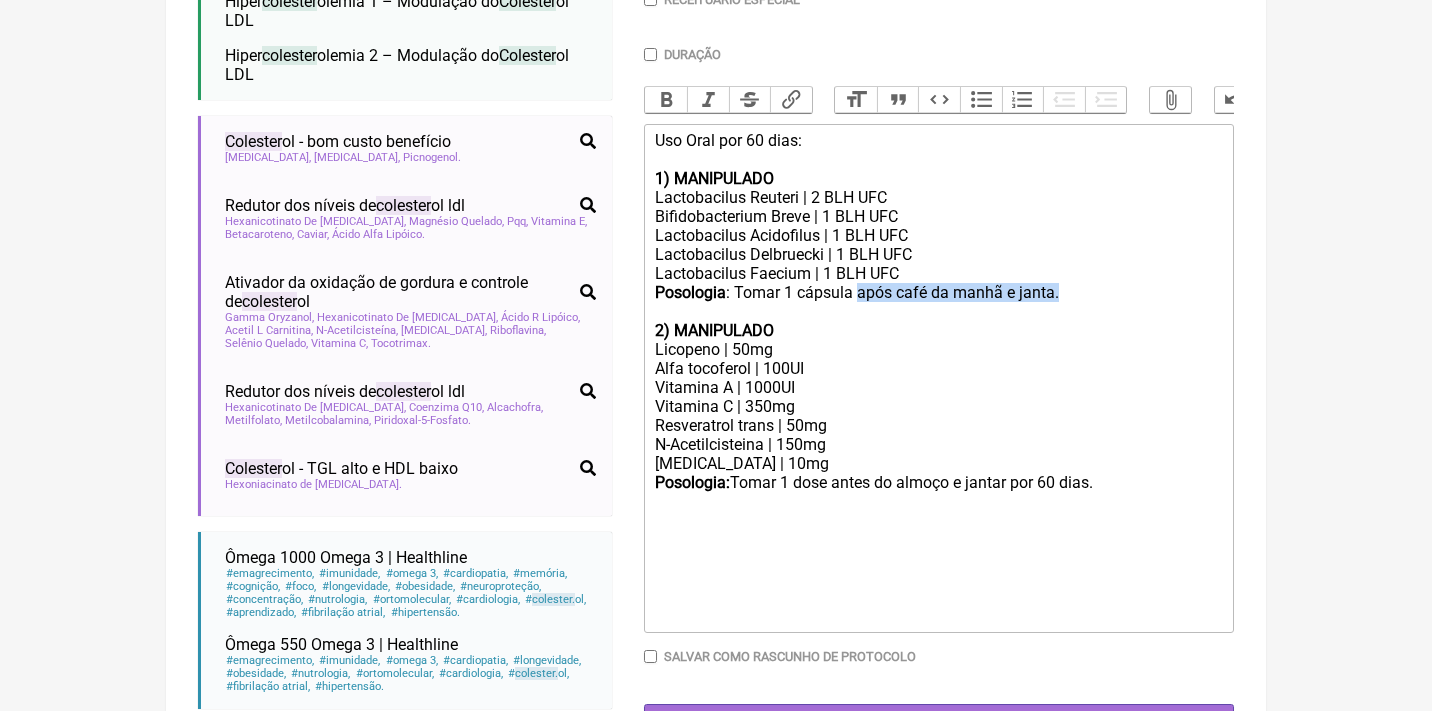 drag, startPoint x: 1084, startPoint y: 289, endPoint x: 861, endPoint y: 289, distance: 223 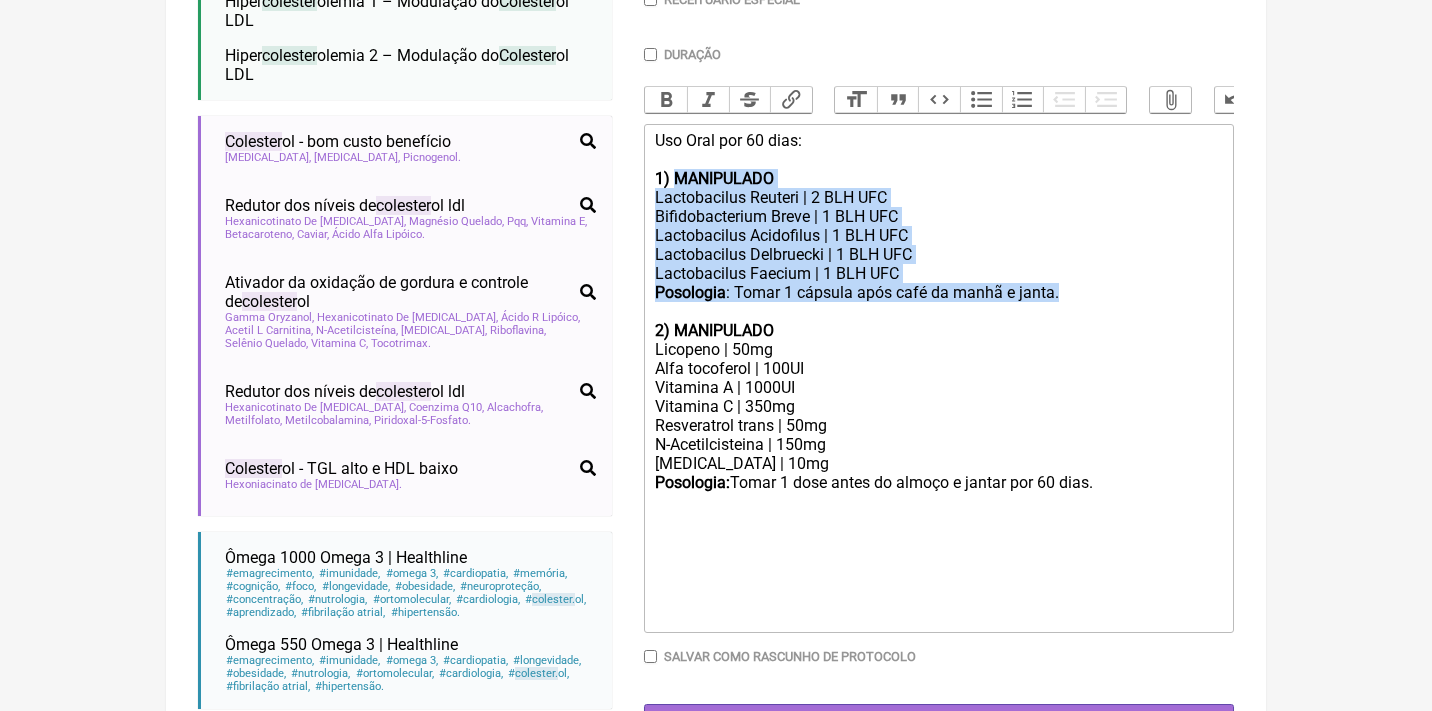 drag, startPoint x: 1085, startPoint y: 285, endPoint x: 670, endPoint y: 176, distance: 429.07574 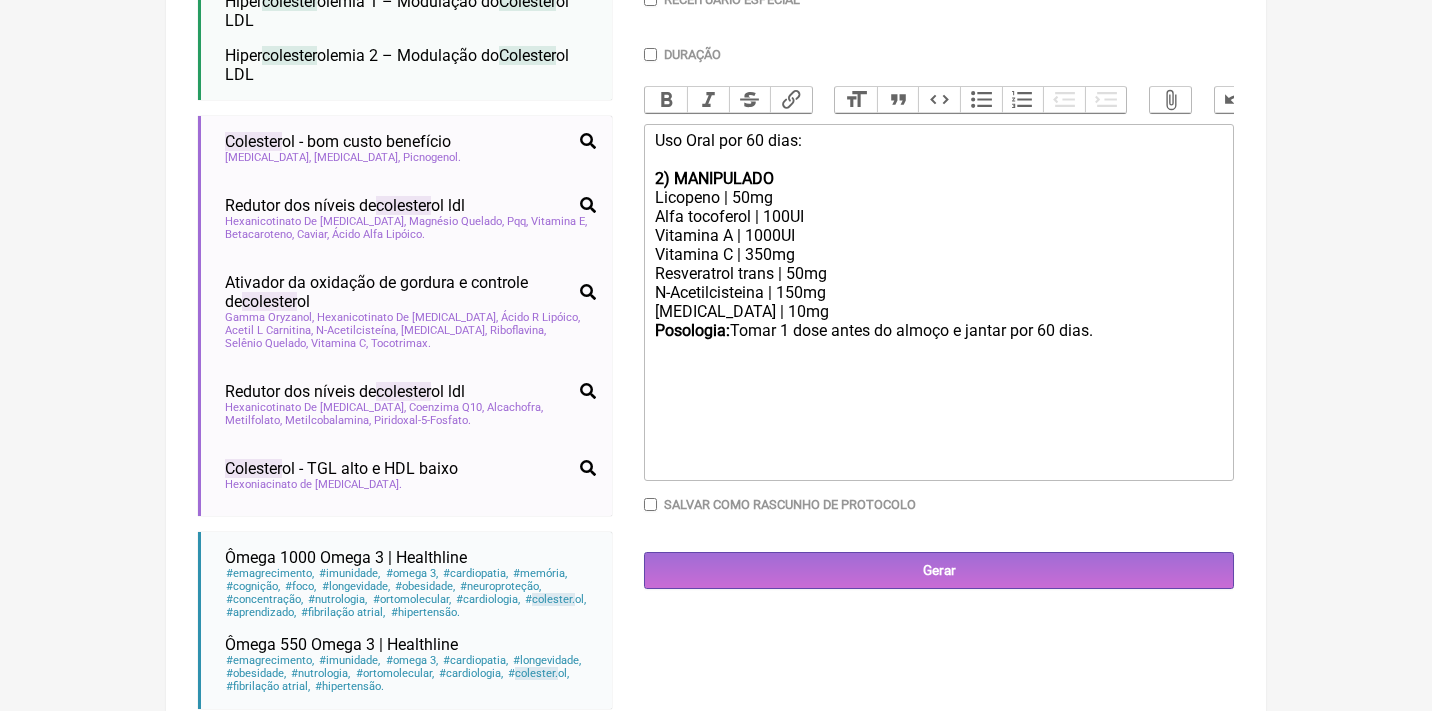 click on "2) MANIPULADO" 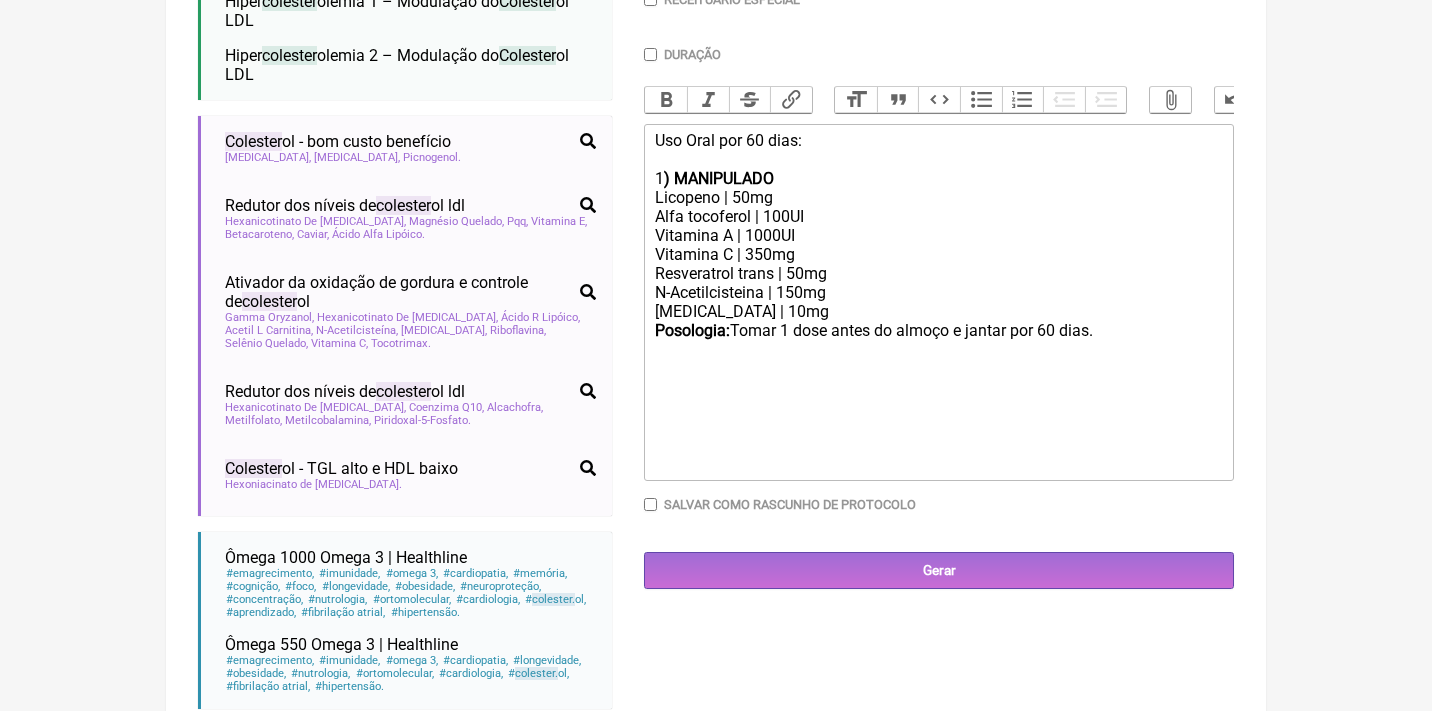 click on "1 ) MANIPULADO Licopeno | 50mg Alfa tocoferol | 100UI Vitamina A | 1000UI Vitamina C | 350mg Resveratrol trans | 50mg N-Acetilcisteina | 150mg [MEDICAL_DATA] | 10mg Posologia:  Tomar 1 dose antes do almoço e jantar por 60 dias." 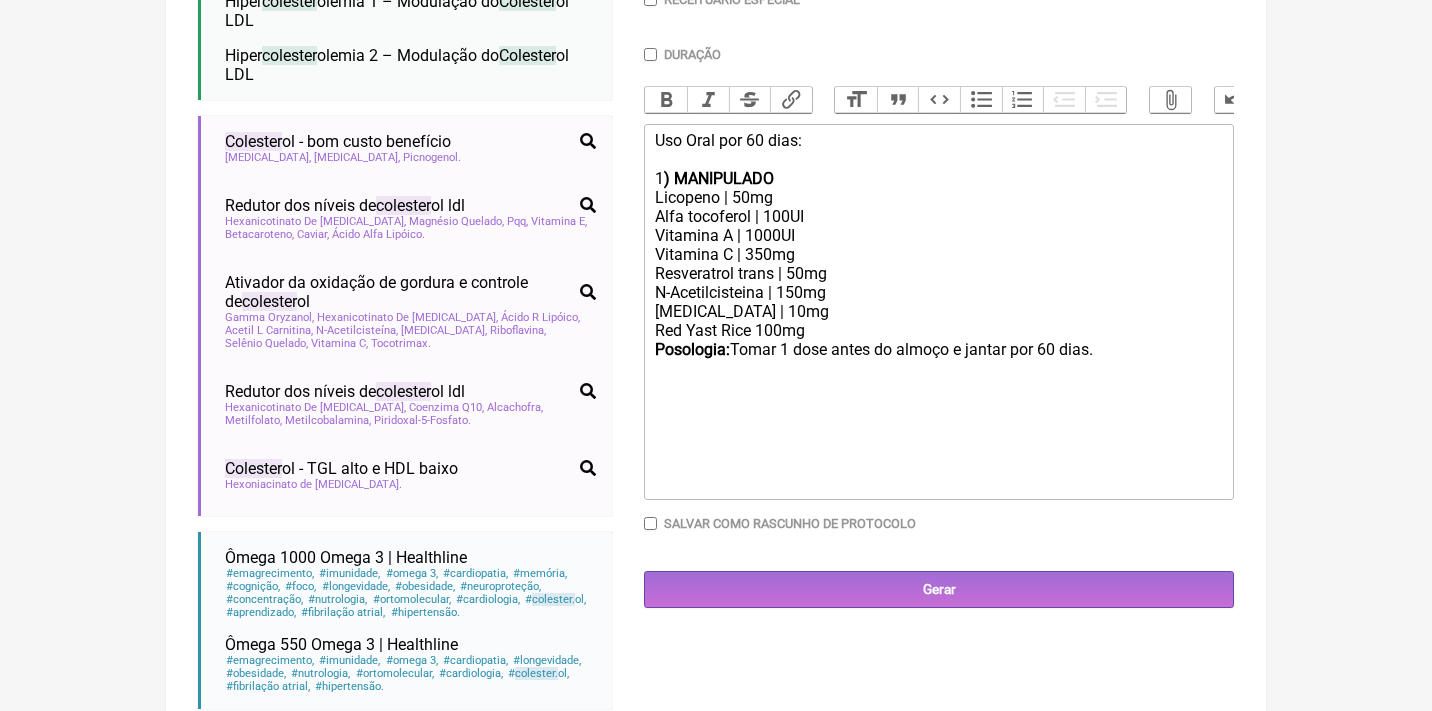 click on "1 ) MANIPULADO Licopeno | 50mg Alfa tocoferol | 100UI Vitamina A | 1000UI Vitamina C | 350mg Resveratrol trans | 50mg N-Acetilcisteina | 150mg [MEDICAL_DATA] | 10mg Red Yast Rice 100mg Posologia:  Tomar 1 dose antes do almoço e jantar por 60 dias." 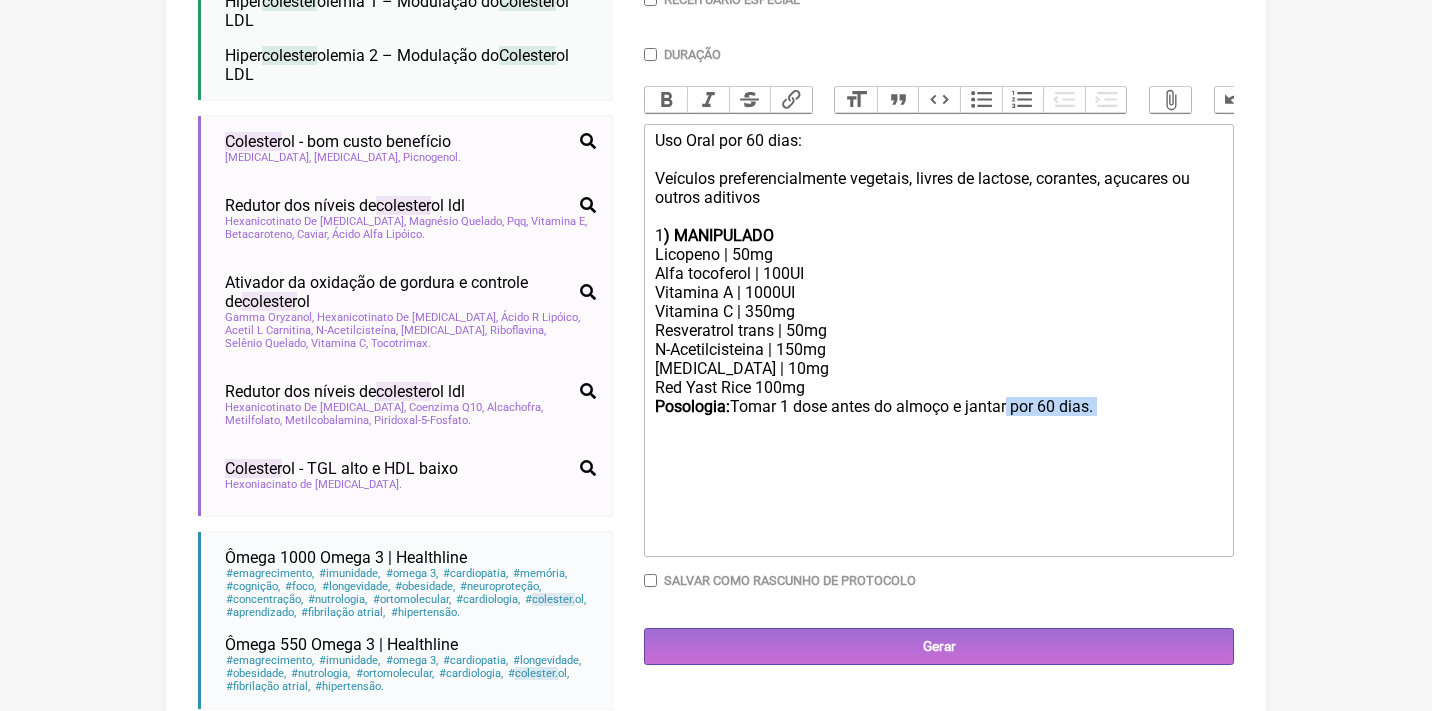 drag, startPoint x: 1124, startPoint y: 402, endPoint x: 1020, endPoint y: 391, distance: 104.58012 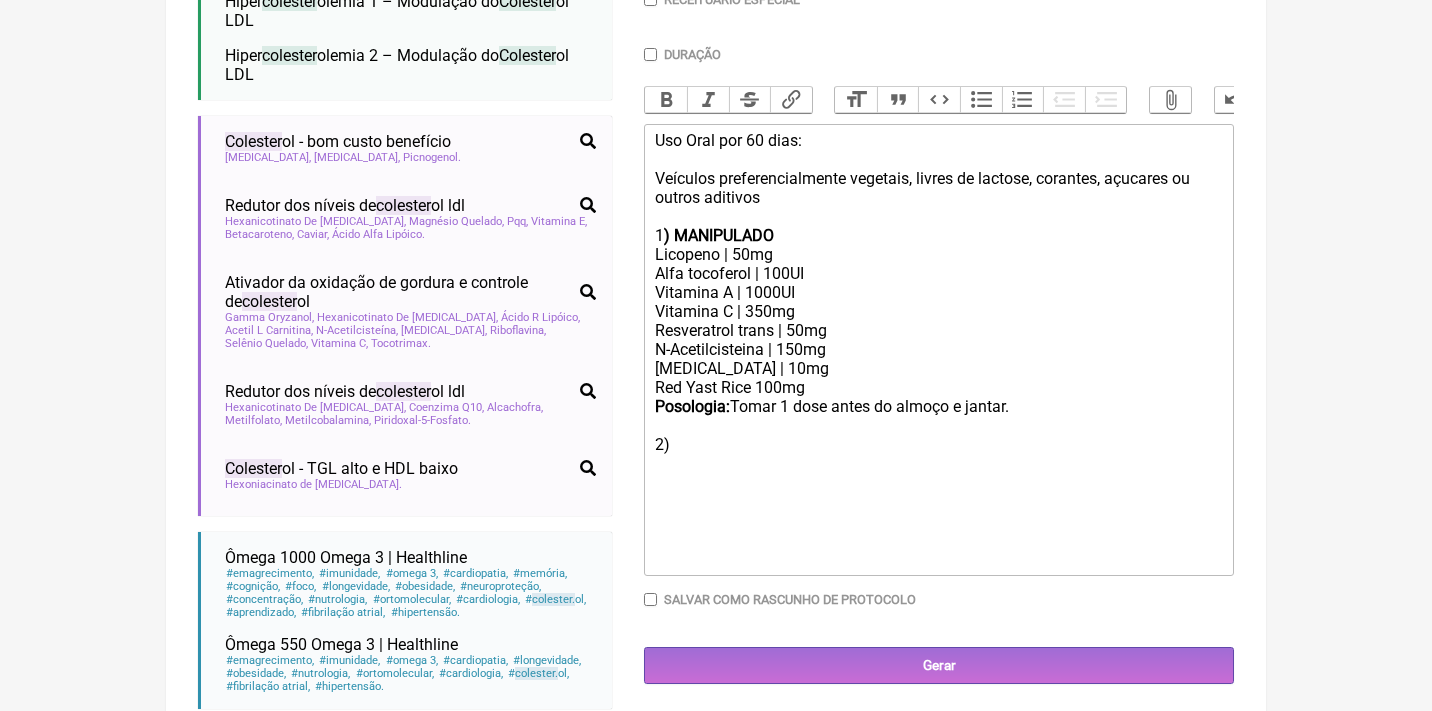 click on ") MANIPULADO" 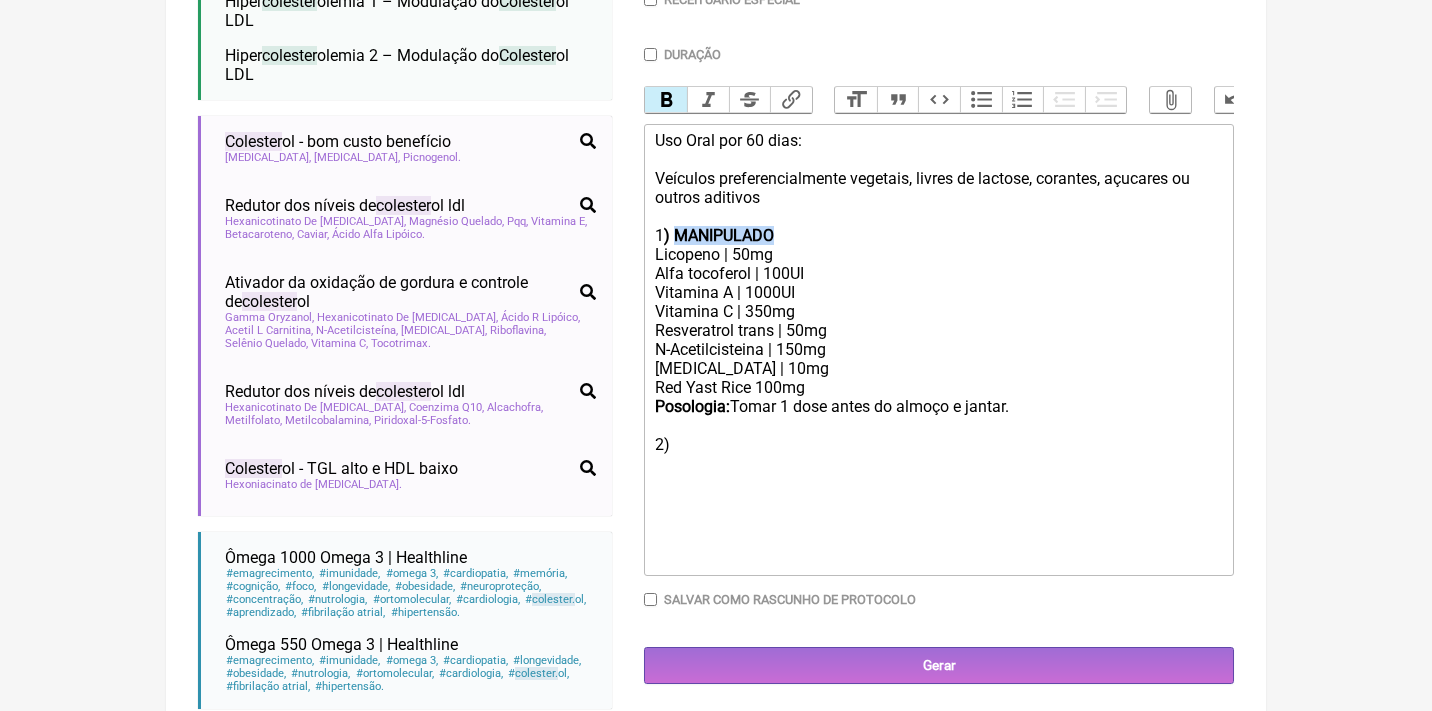 copy on "MANIPULADO" 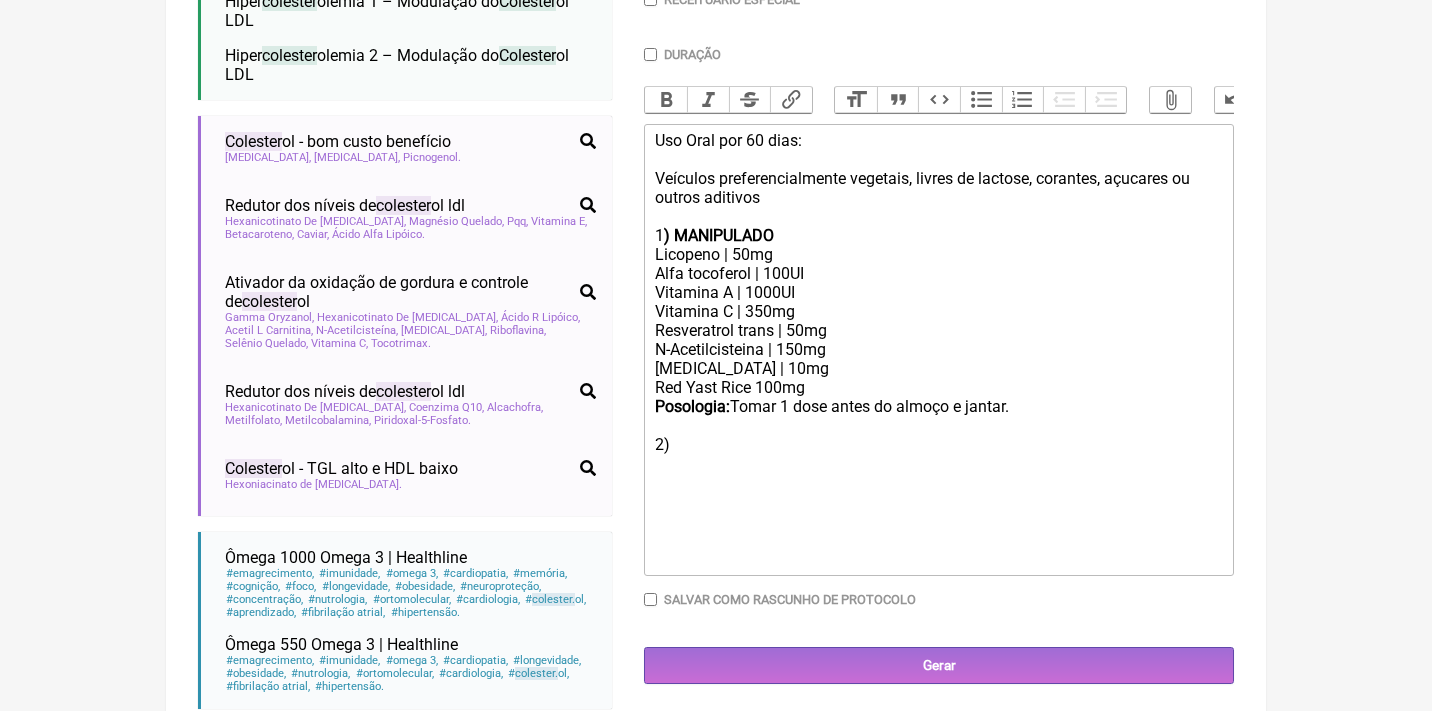 paste on "strong>MANIPULADO</strong><" 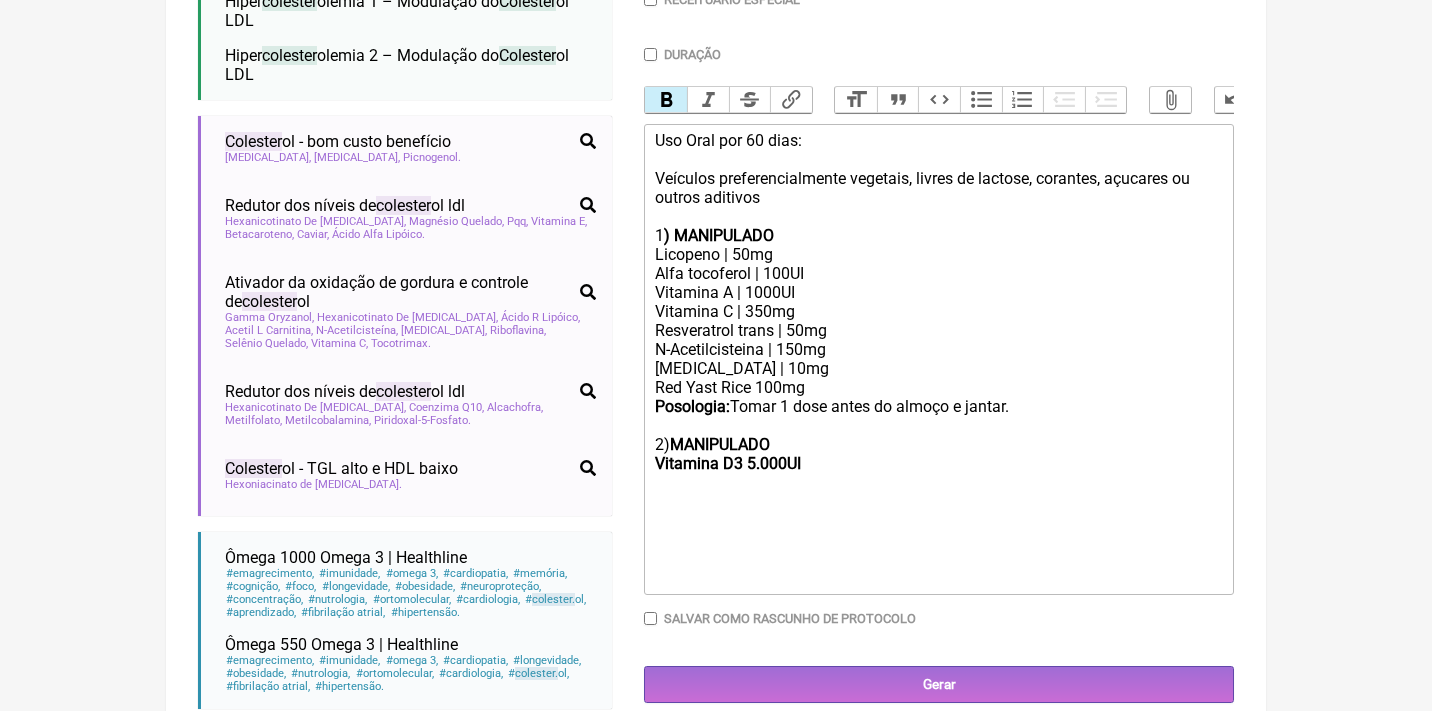 click on "1 ) MANIPULADO Licopeno | 50mg Alfa tocoferol | 100UI Vitamina A | 1000UI Vitamina C | 350mg Resveratrol trans | 50mg N-Acetilcisteina | 150mg [MEDICAL_DATA] | 10mg Red Yast Rice 100mg Posologia:  Tomar 1 dose antes do almoço e jantar. 2) MANIPULADO Vitamina D3 5.000UI" 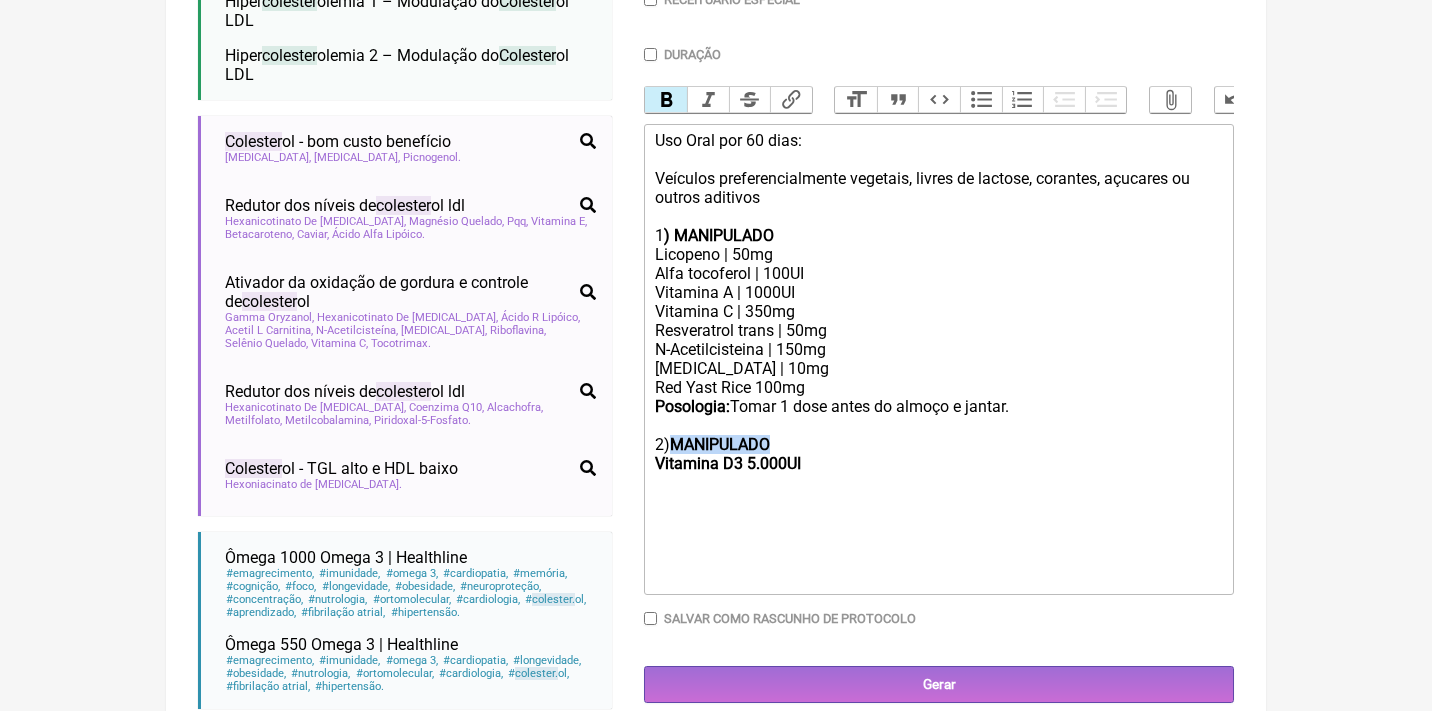 drag, startPoint x: 806, startPoint y: 425, endPoint x: 669, endPoint y: 428, distance: 137.03284 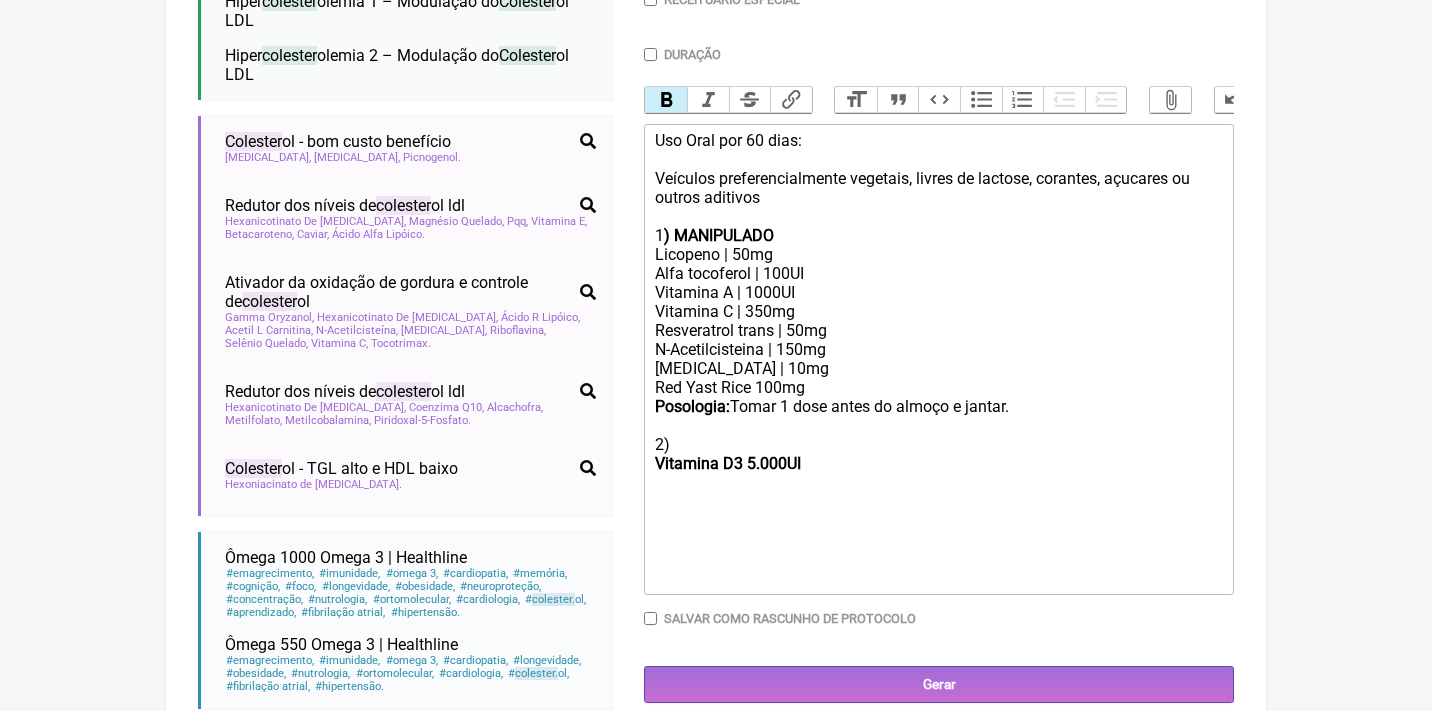 click on "Uso Oral por 60 dias: Veículos preferencialmente vegetais, livres de lactose, corantes, açucares ou outros aditivos 1 ) MANIPULADO Licopeno | 50mg Alfa tocoferol | 100UI Vitamina A | 1000UI Vitamina C | 350mg Resveratrol trans | 50mg N-Acetilcisteina | 150mg [MEDICAL_DATA] | 10mg Red Yast Rice 100mg Posologia:  Tomar 1 dose antes do almoço e jantar. 2)   Vitamina D3 5.000UI" 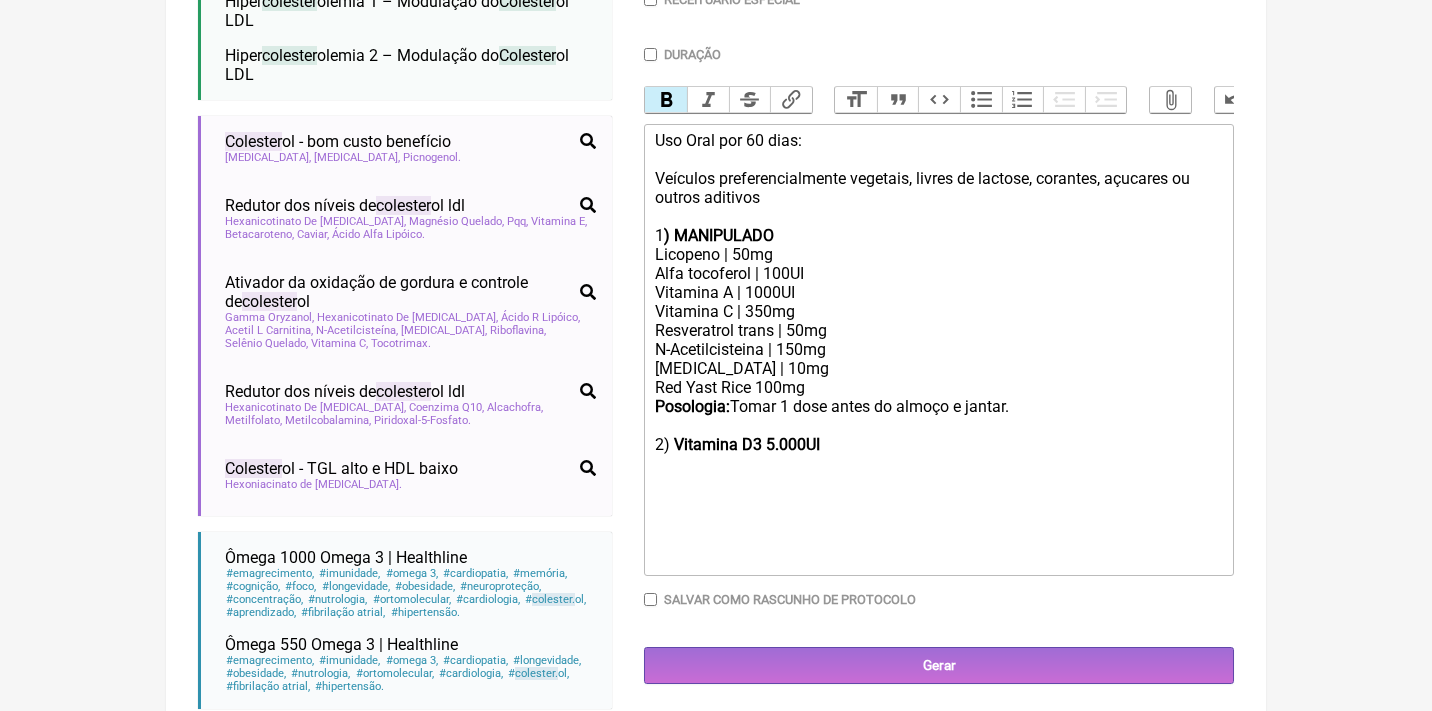 click on "1 ) MANIPULADO Licopeno | 50mg Alfa tocoferol | 100UI Vitamina A | 1000UI Vitamina C | 350mg Resveratrol trans | 50mg N-Acetilcisteina | 150mg [MEDICAL_DATA] | 10mg Red Yast Rice 100mg Posologia:  Tomar 1 dose antes do almoço e jantar. 2)   Vitamina D3 5.000UI" 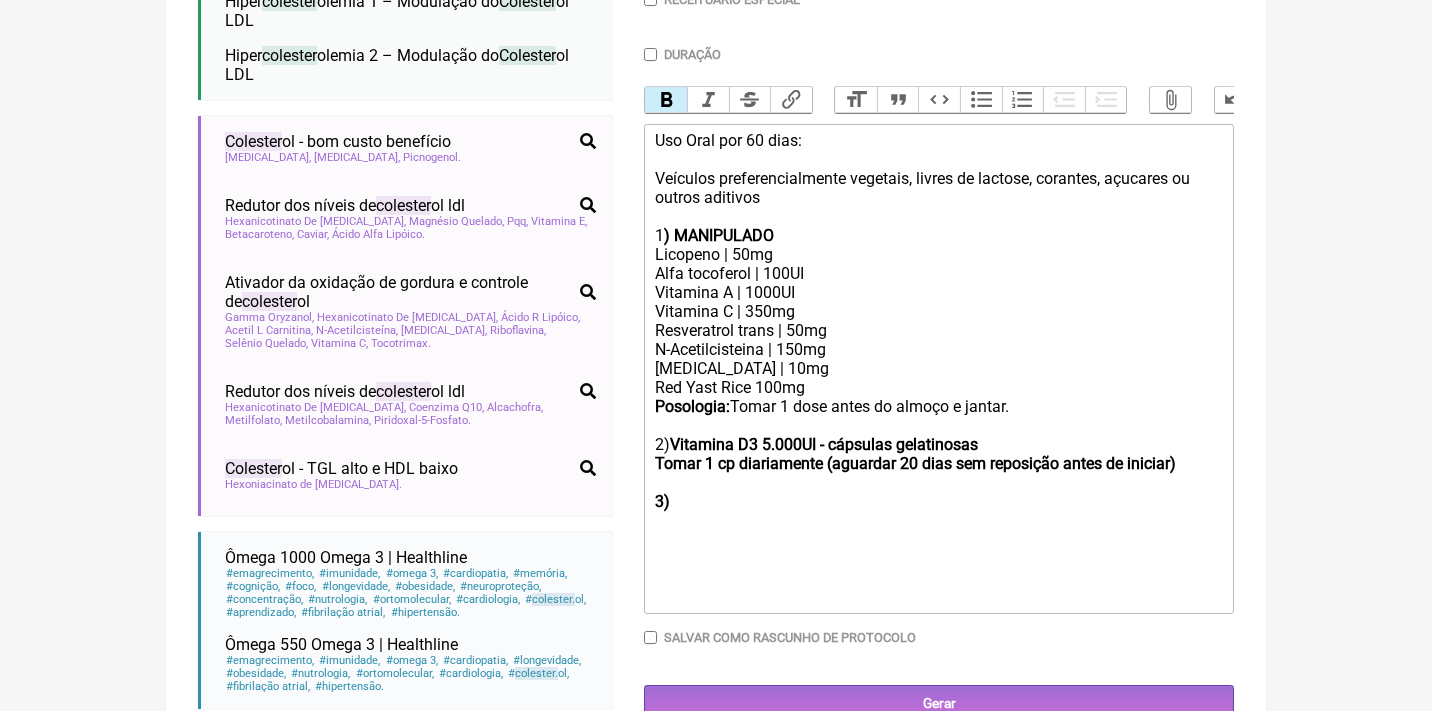 type on "<div>Uso Oral por 60 dias:<br><br>Veículos preferencialmente vegetais, livres de lactose, corantes, açucares ou outros aditivos</div><div><br>1<strong>) MANIPULADO</strong><br>Licopeno | 50mg<br>Alfa tocoferol | 100UI<br>Vitamina A | 1000UI<br>Vitamina C | 350mg<br>Resveratrol trans | 50mg<br>N-Acetilcisteina | 150mg<br>[MEDICAL_DATA] | 10mg<br>Red Yast Rice 100mg<strong><br>Posologia: </strong>Tomar 1 dose antes do almoço e jantar.<br><br>2)<strong> Vitamina D3 5.000UI - cápsulas gelatinosas<br>Tomar 1 cp diariamente (aguardar 20 dias sem reposição antes de iniciar)<br><br>3)&nbsp;</strong><br><br><br></div><div><br><br><br></div>" 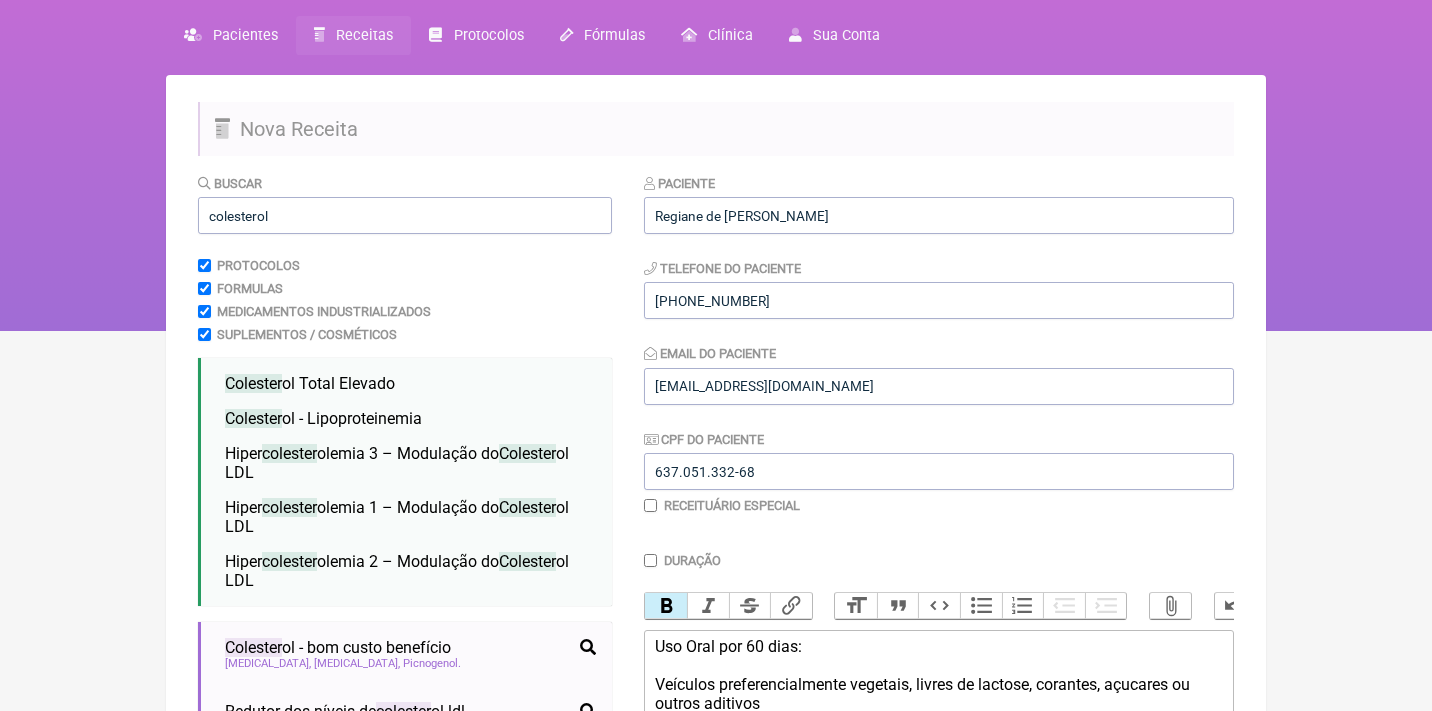 scroll, scrollTop: 46, scrollLeft: 0, axis: vertical 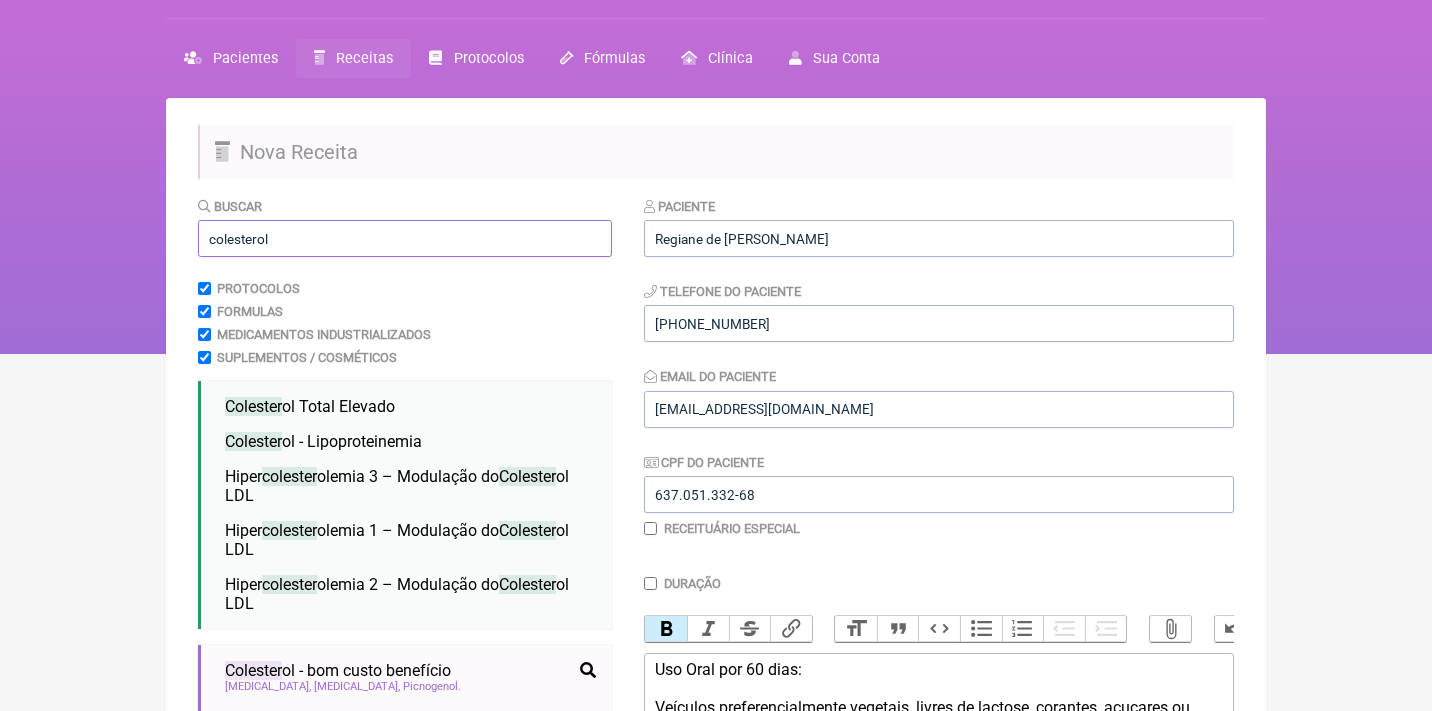 drag, startPoint x: 306, startPoint y: 237, endPoint x: 59, endPoint y: 225, distance: 247.29132 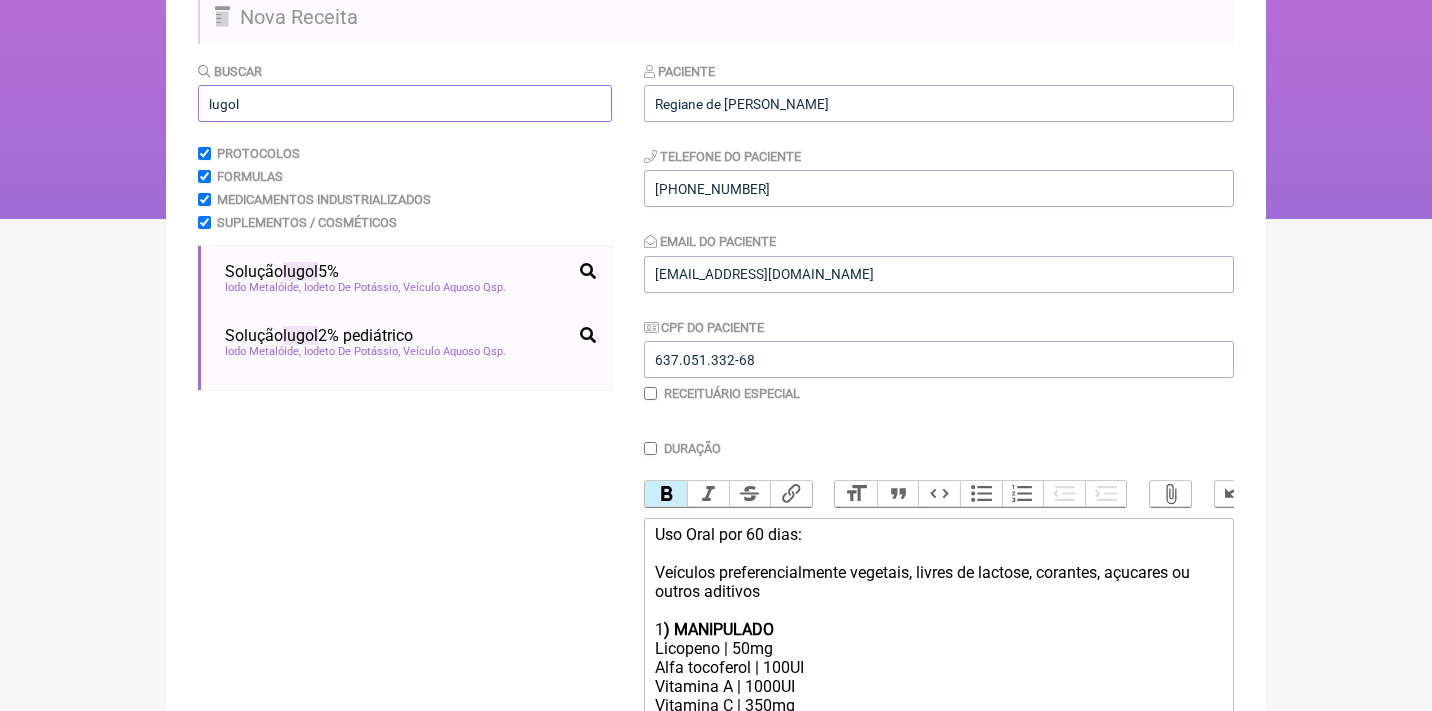 scroll, scrollTop: 231, scrollLeft: 0, axis: vertical 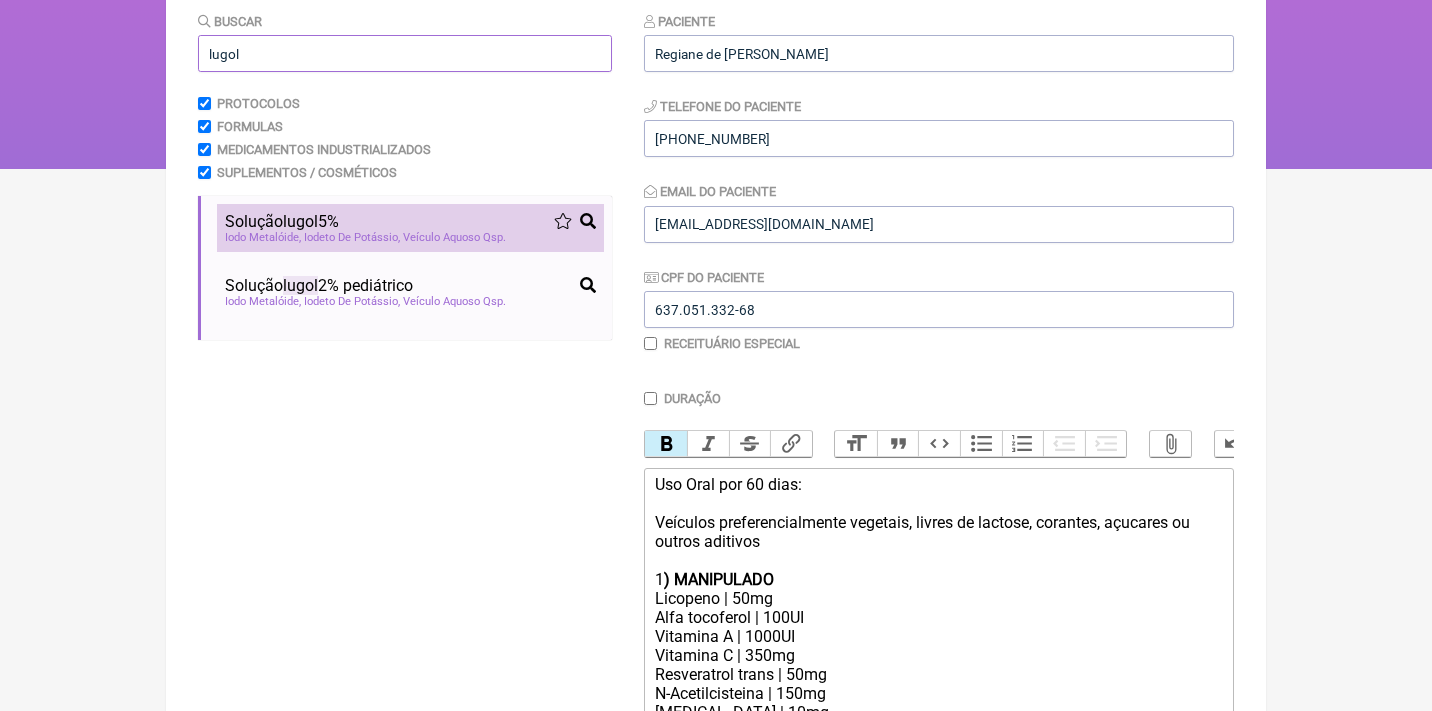 type on "lugol" 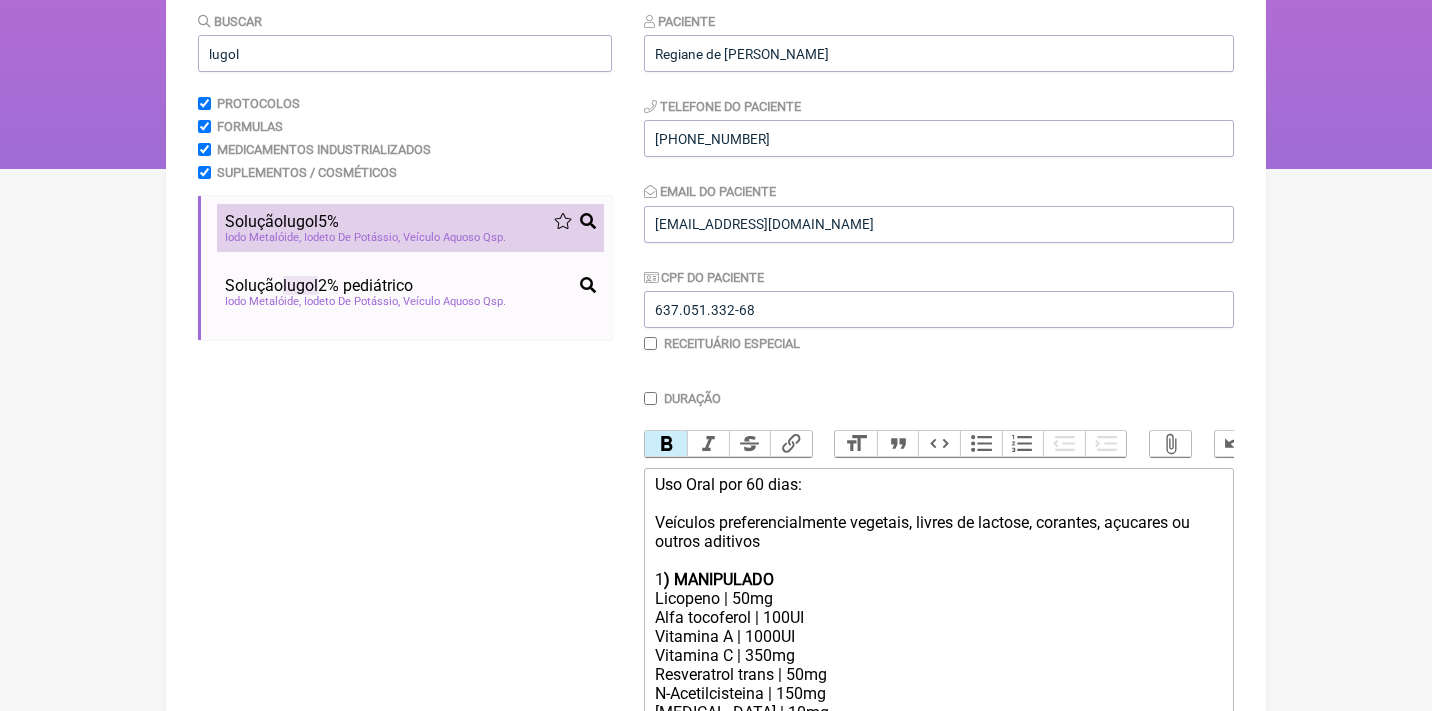 click on "lugol" at bounding box center (300, 221) 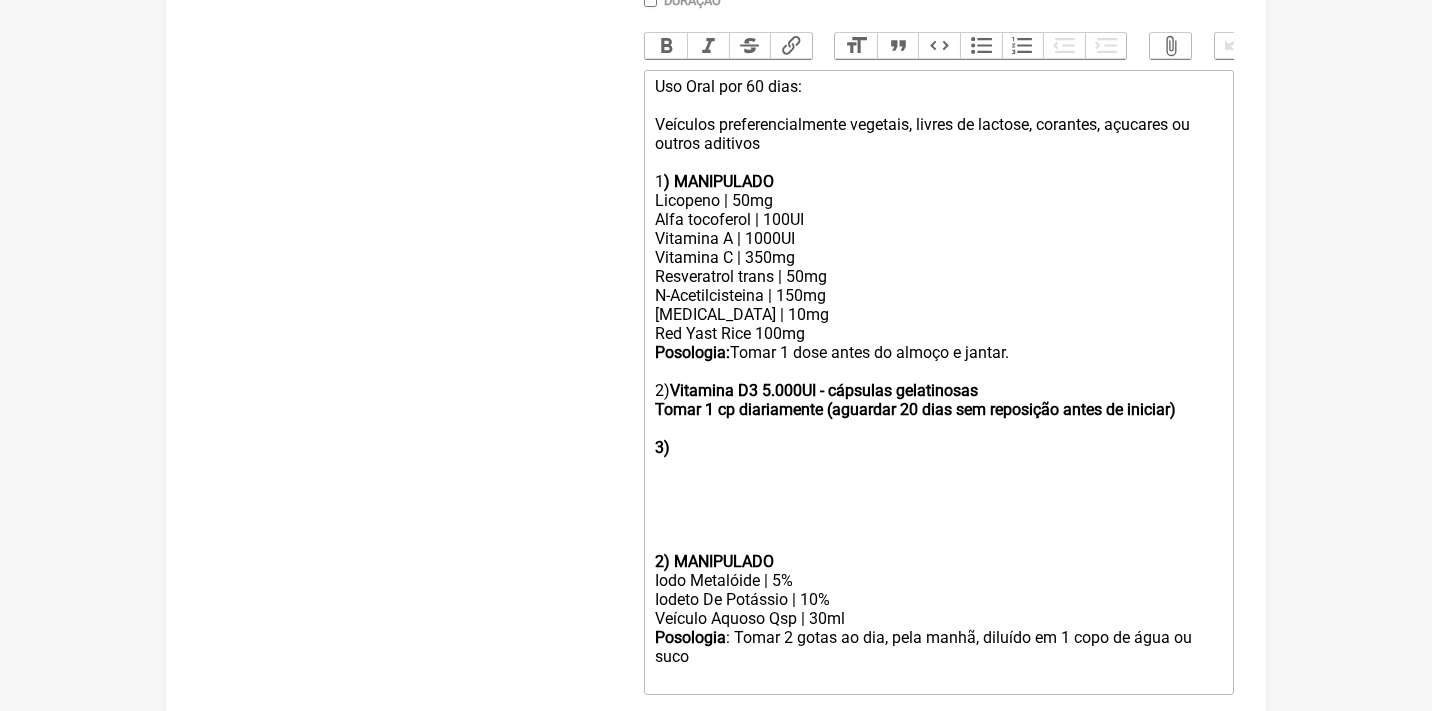 scroll, scrollTop: 637, scrollLeft: 0, axis: vertical 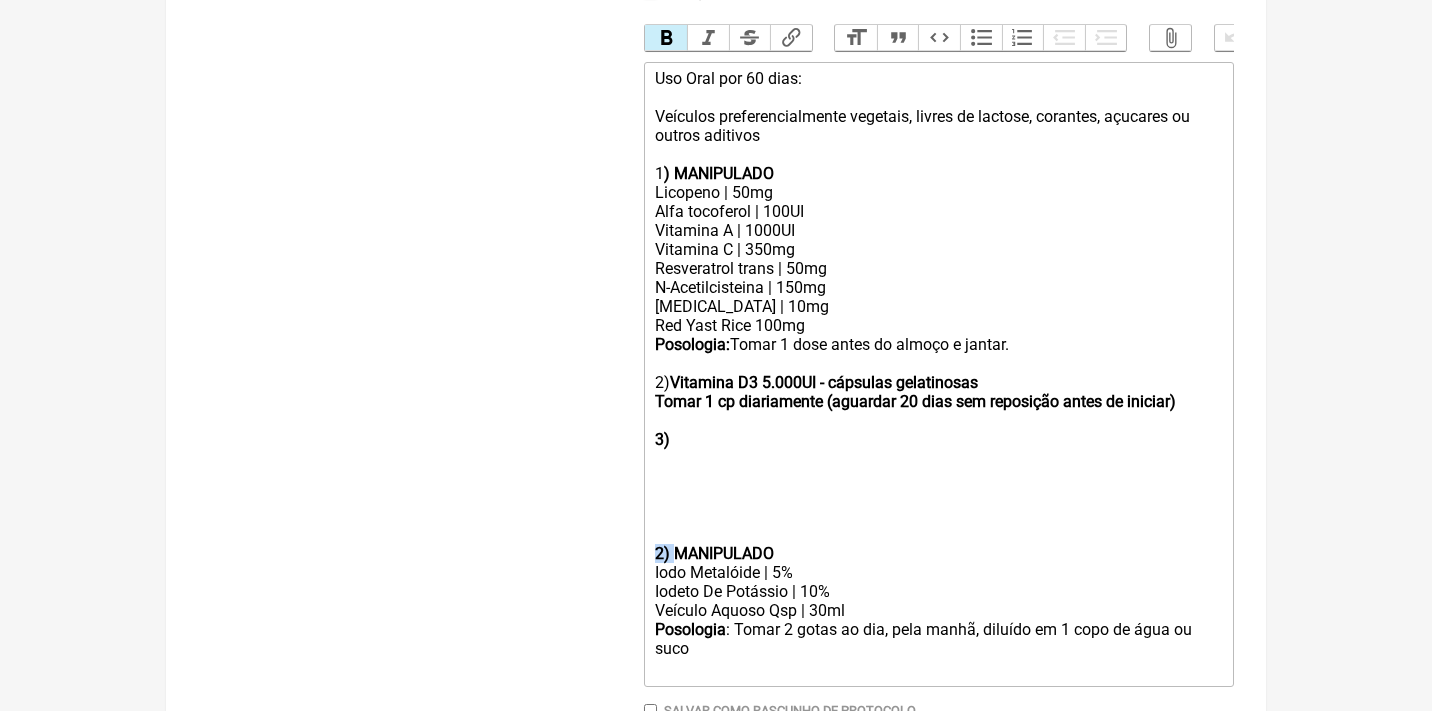 drag, startPoint x: 676, startPoint y: 519, endPoint x: 626, endPoint y: 513, distance: 50.358715 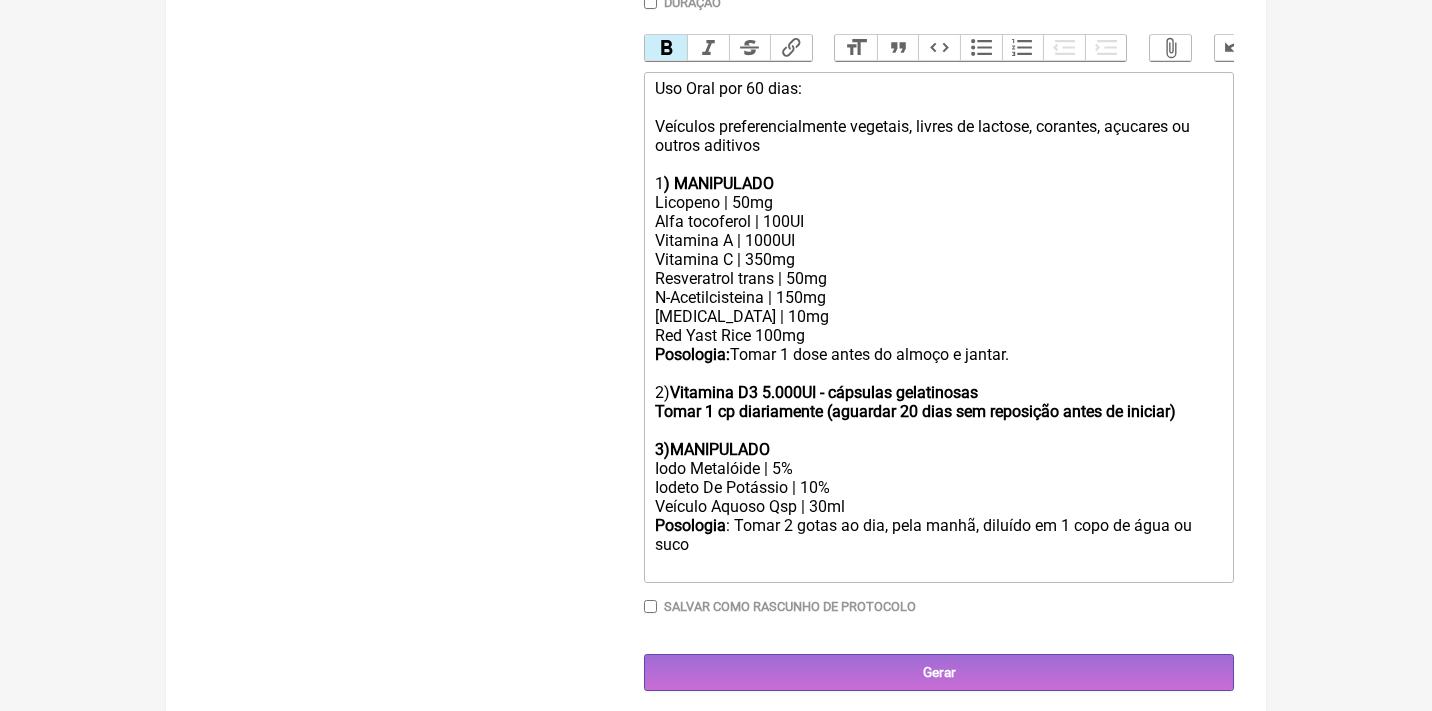 scroll, scrollTop: 609, scrollLeft: 0, axis: vertical 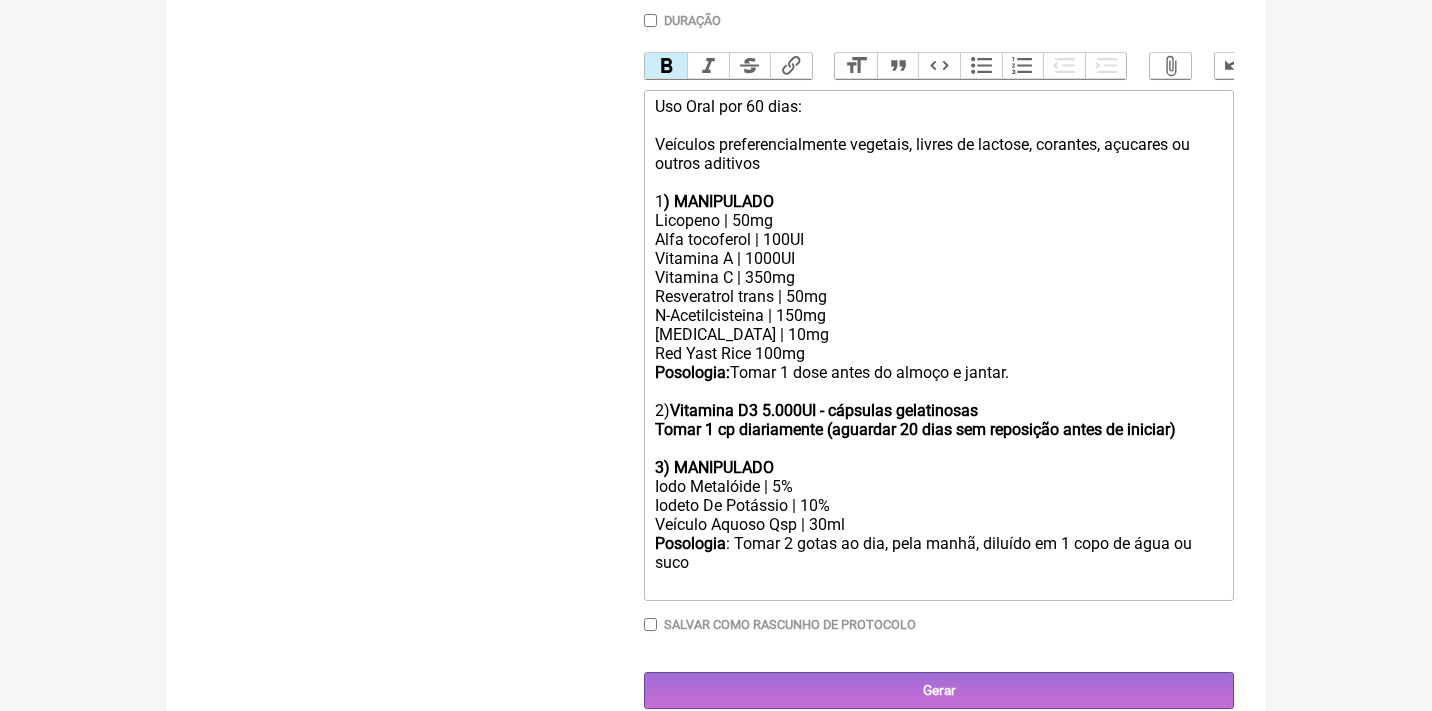 click on "Posologia : Tomar 2 gotas ao dia, pela manhã, diluído em 1 copo de água ou suco ㅤ" 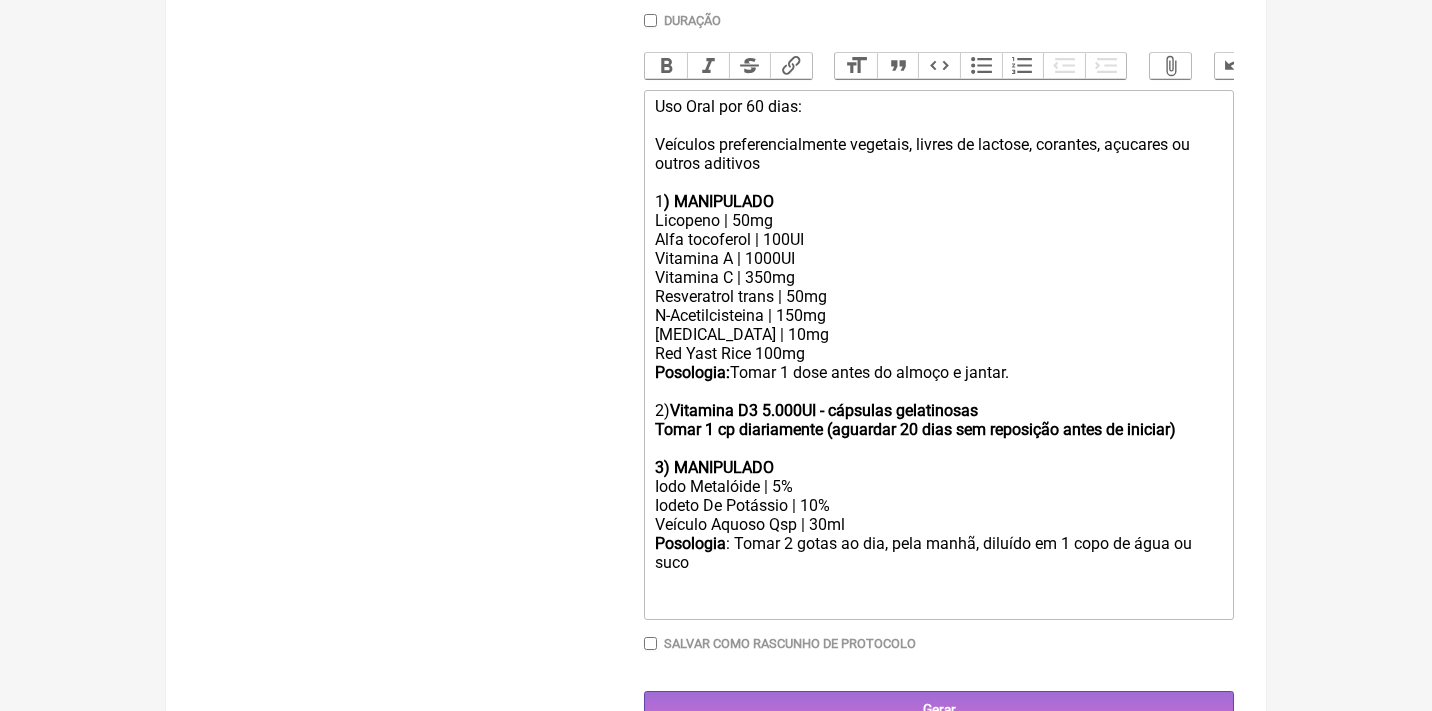 type on "<div>Uso Oral por 60 dias:<br><br>Veículos preferencialmente vegetais, livres de lactose, corantes, açucares ou outros aditivos</div><div><br>1<strong>) MANIPULADO</strong><br>Licopeno | 50mg<br>Alfa tocoferol | 100UI<br>Vitamina A | 1000UI<br>Vitamina C | 350mg<br>Resveratrol trans | 50mg<br>N-Acetilcisteina | 150mg<br>[MEDICAL_DATA] | 10mg<br>Red Yast Rice 100mg<strong><br>Posologia: </strong>Tomar 1 dose antes do almoço e jantar.<br><br>2)<strong> Vitamina D3 5.000UI - cápsulas gelatinosas<br>Tomar 1 cp diariamente (aguardar 20 dias sem reposição antes de iniciar)<br><br>3) MANIPULADO</strong></div><div>Iodo Metalóide | 5%</div><div>Iodeto De Potássio | 10%</div><div>Veículo Aquoso Qsp | 30ml</div><div><strong>Posologia</strong>: Tomar 2 gotas ao dia, pela manhã, diluído em 1 copo de água ou suco ㅤ<br><br><br><br></div>" 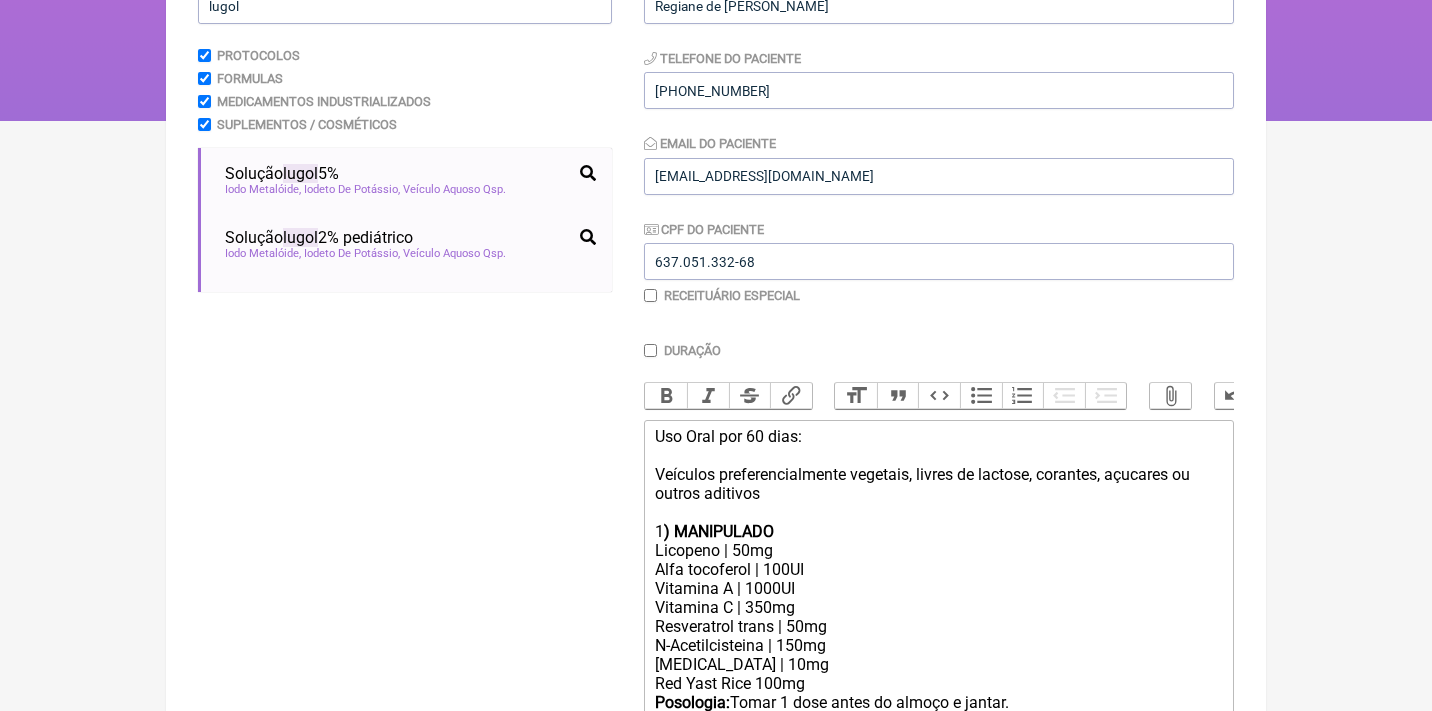 scroll, scrollTop: 105, scrollLeft: 0, axis: vertical 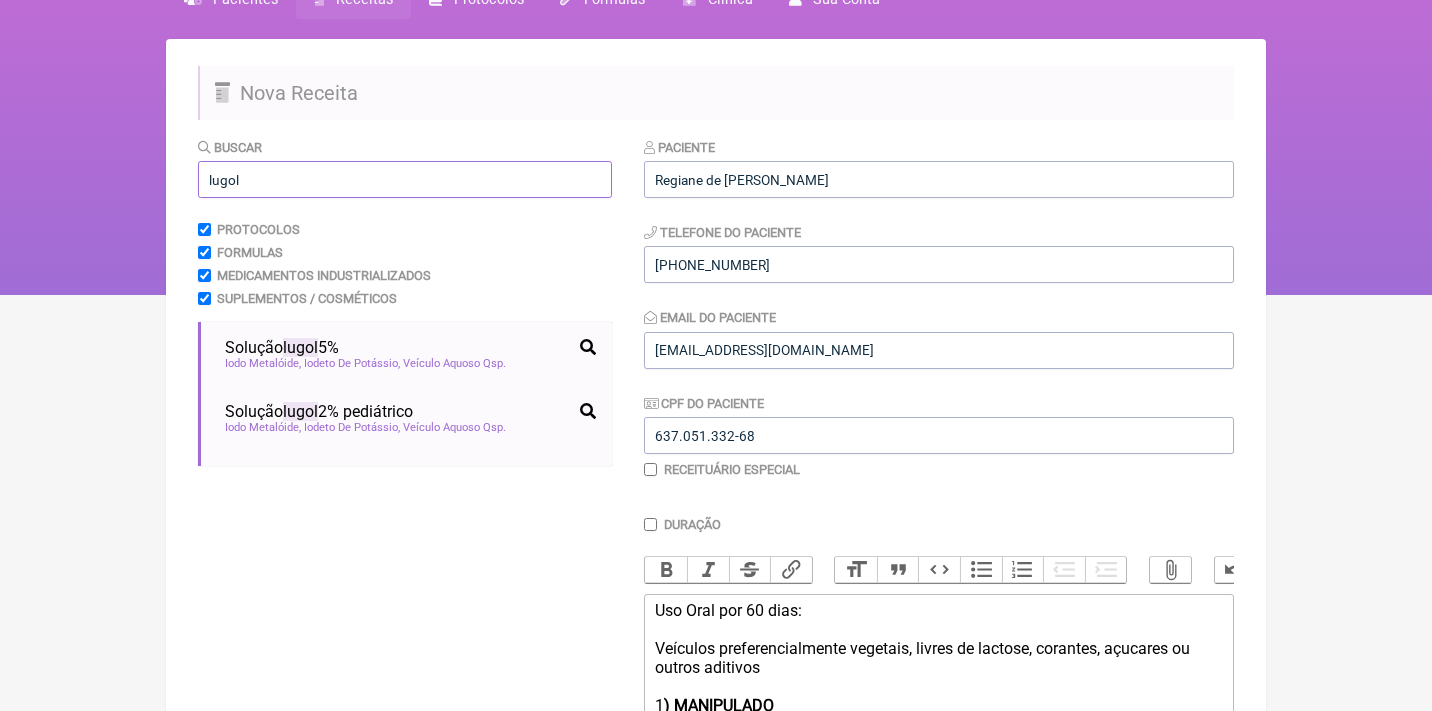drag, startPoint x: 328, startPoint y: 172, endPoint x: 176, endPoint y: 163, distance: 152.26622 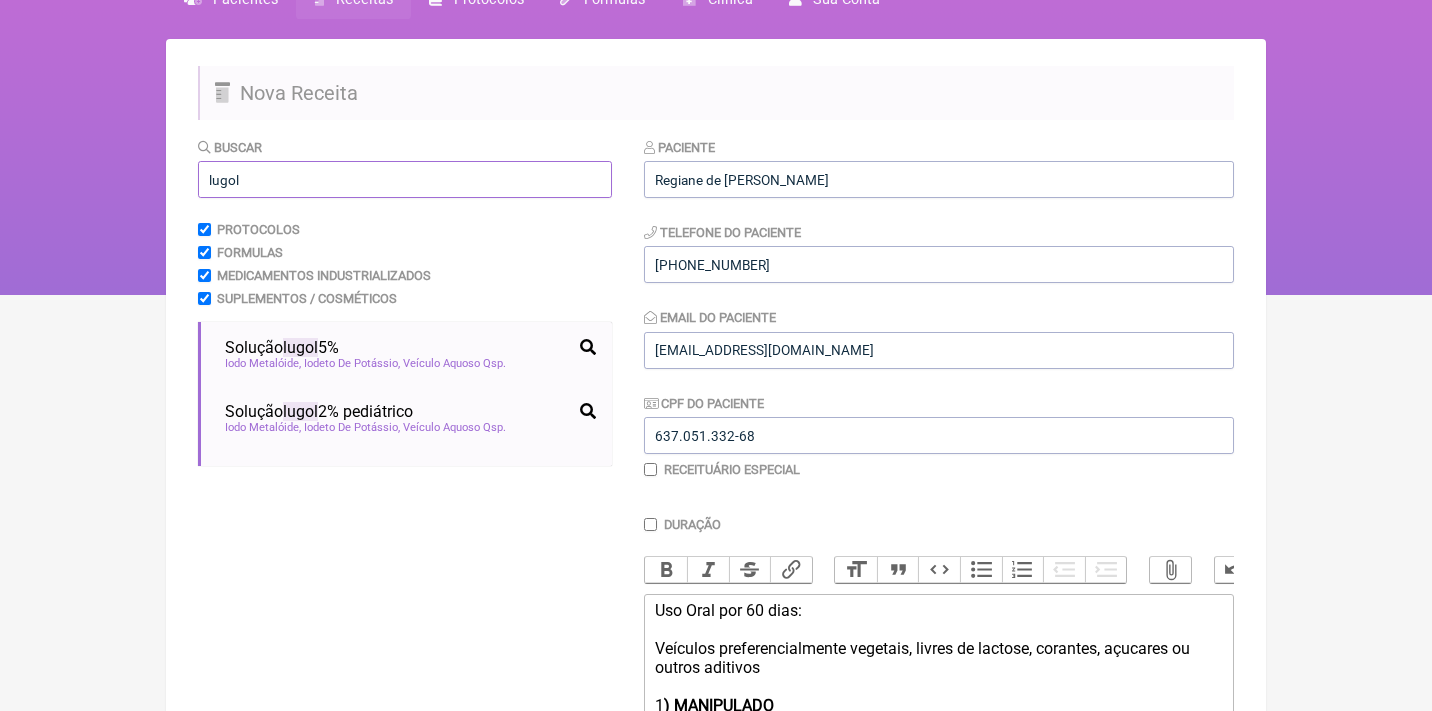 click on "Nova Receita
Buscar
lugol
Protocolos
Formulas
Medicamentos Industrializados
Suplementos / Cosméticos
Solução  lugol  5%
hipotireoidismo   gestante   pré-gestação   estrona elevada
Iodo Metalóide   Iodeto De Potássio   Veículo Aquoso Qsp
consulta médica.
Solução  lugol  2% pediátrico
Iodo Metalóide" at bounding box center [716, 661] 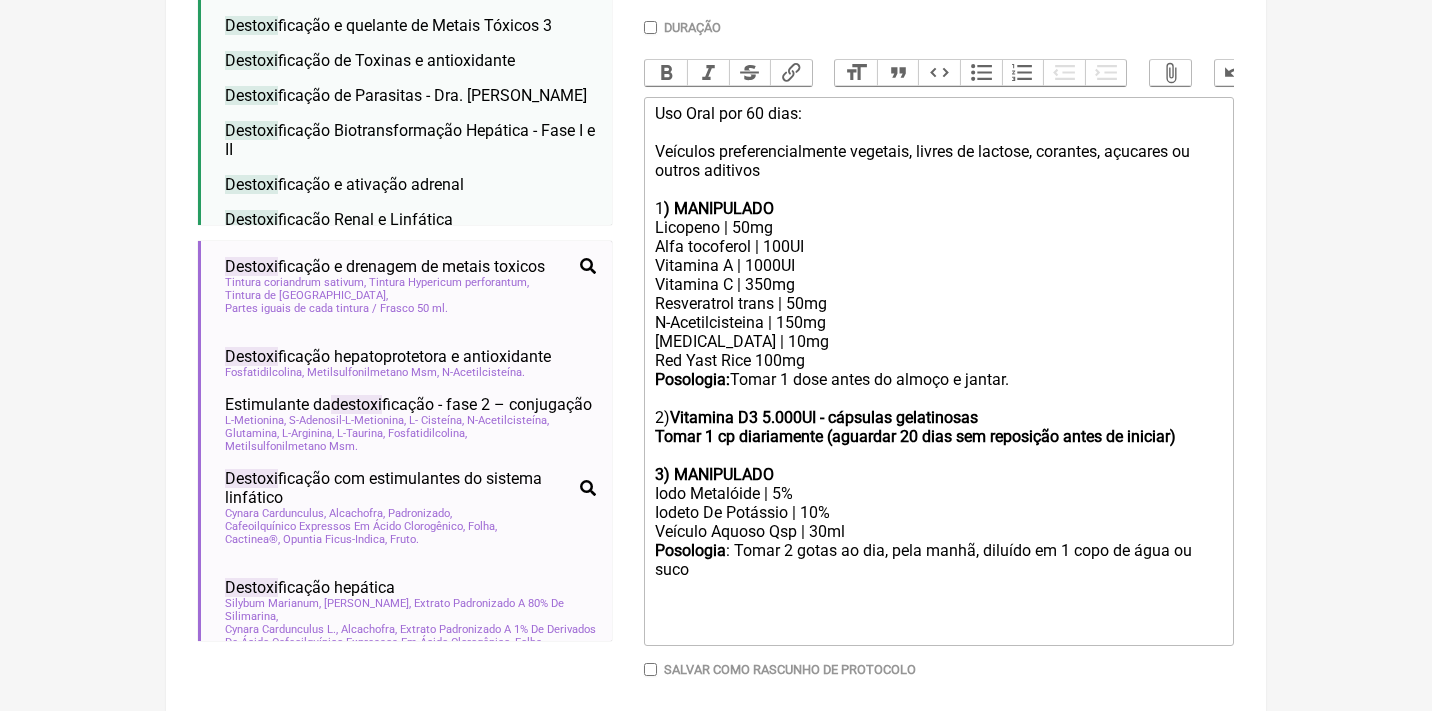 scroll, scrollTop: 644, scrollLeft: 0, axis: vertical 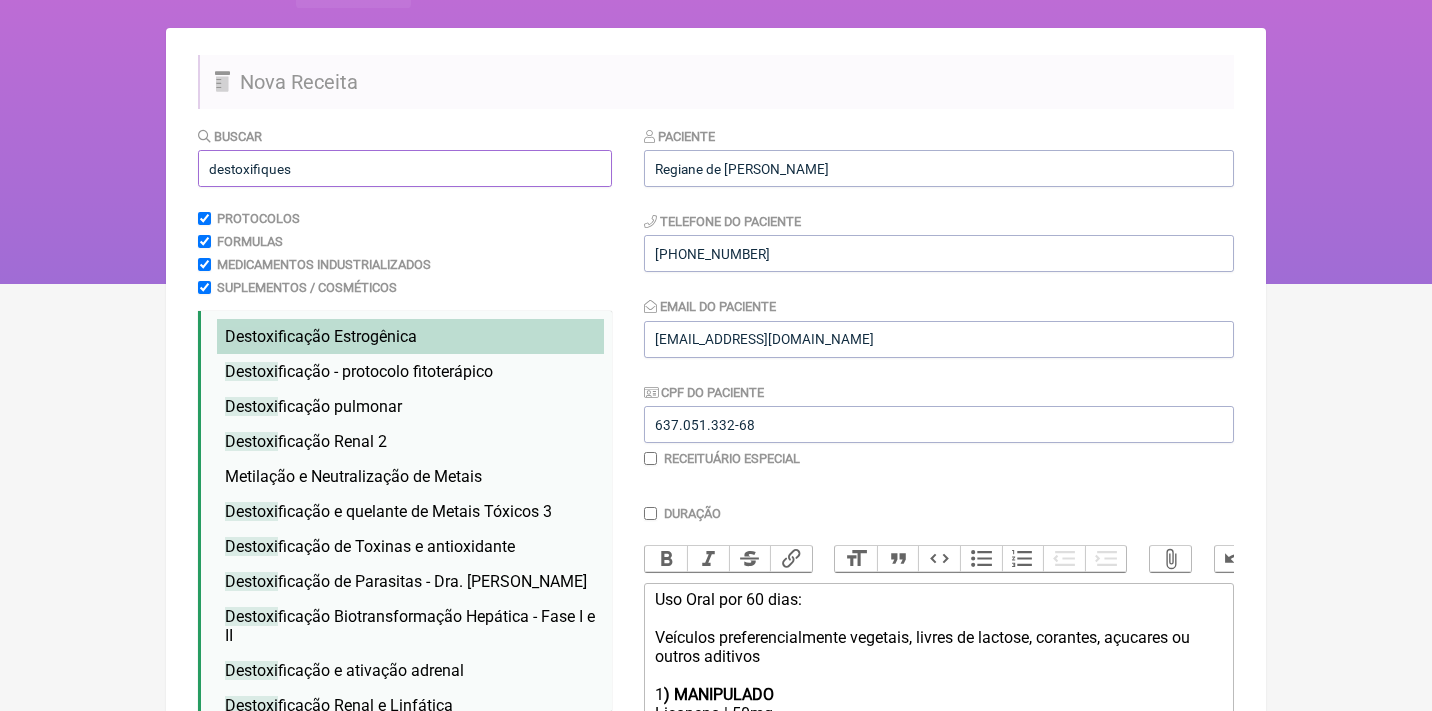 type on "destoxifiques" 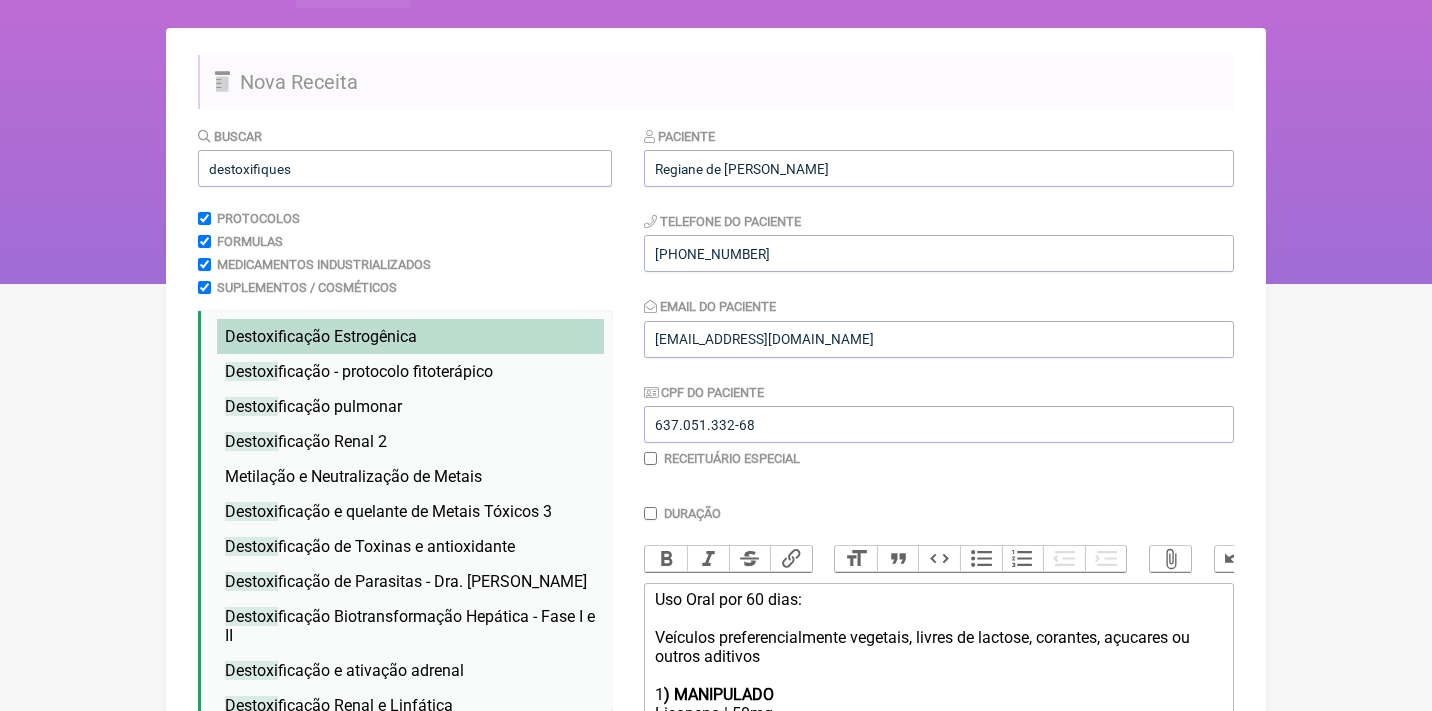 click on "Destoxi ficação Estrogênica" at bounding box center (321, 336) 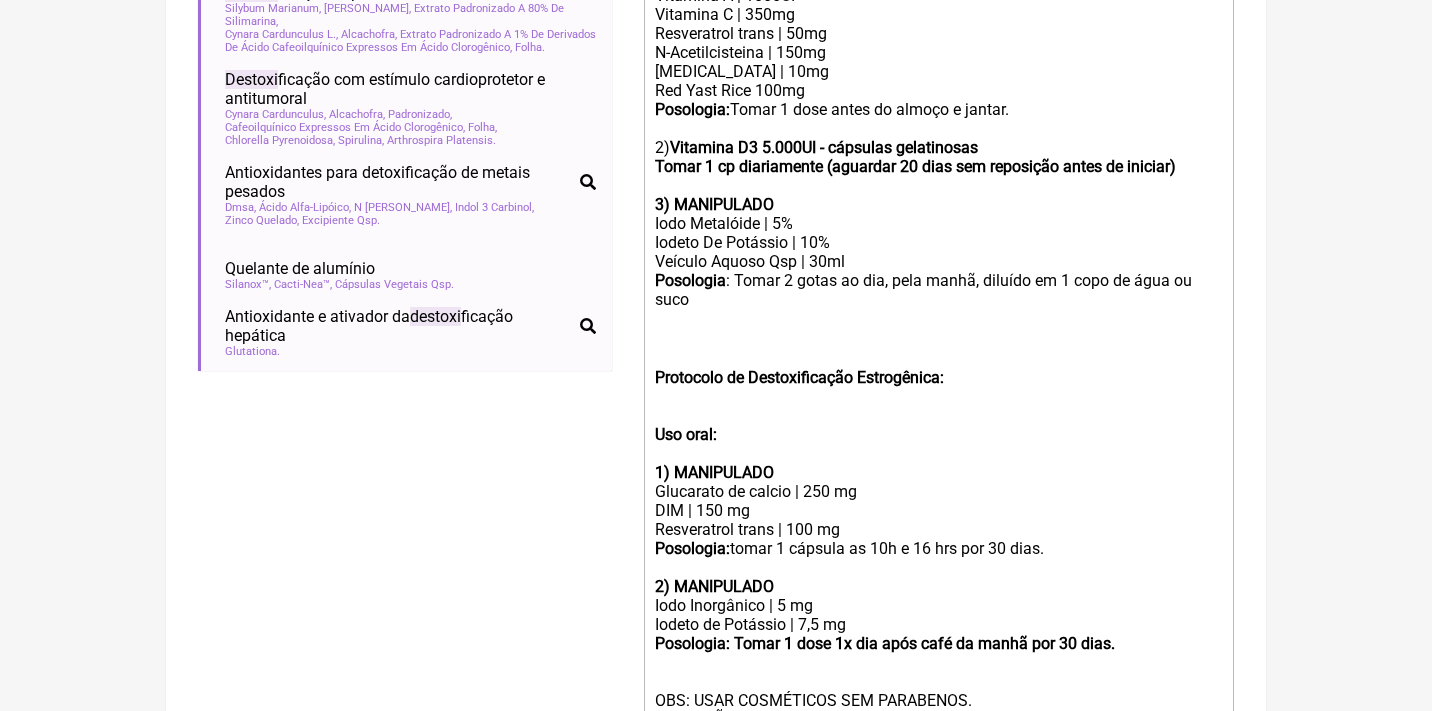 scroll, scrollTop: 974, scrollLeft: 0, axis: vertical 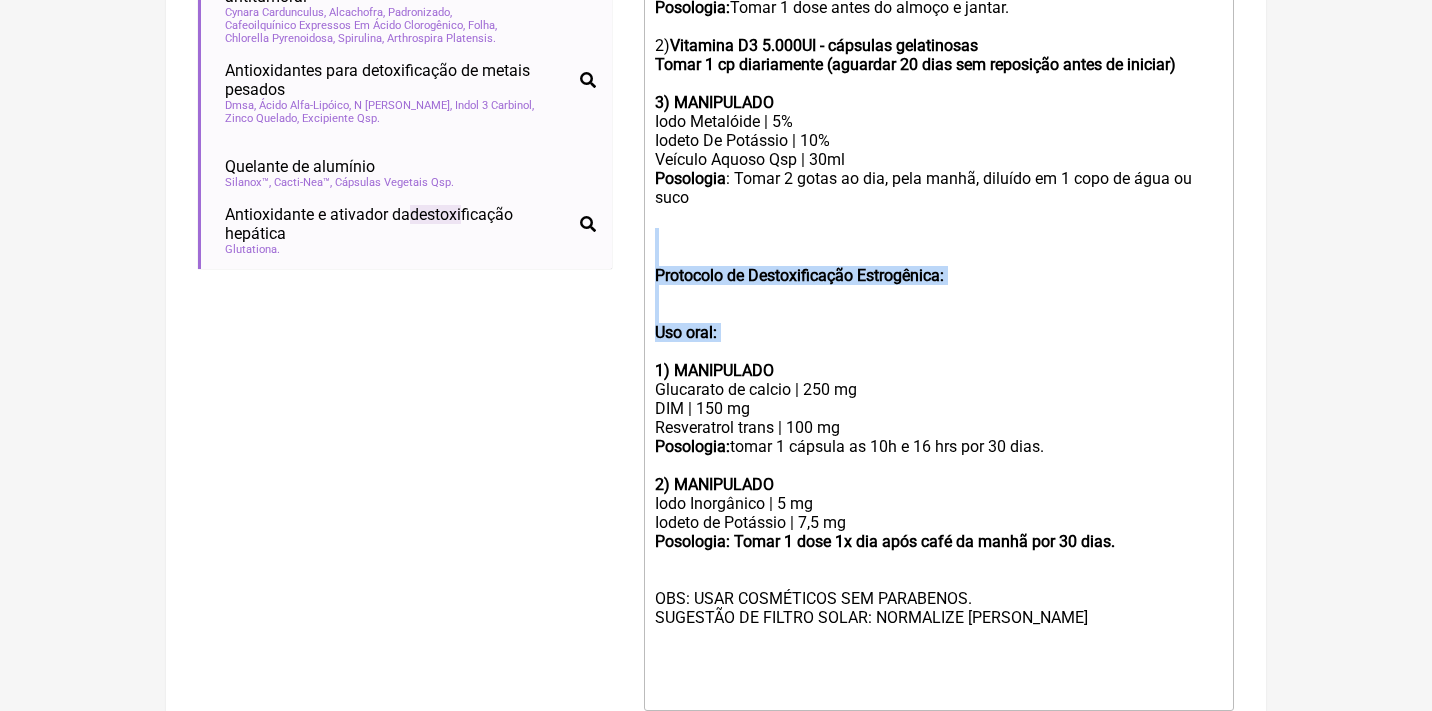 drag, startPoint x: 749, startPoint y: 306, endPoint x: 610, endPoint y: 228, distance: 159.38947 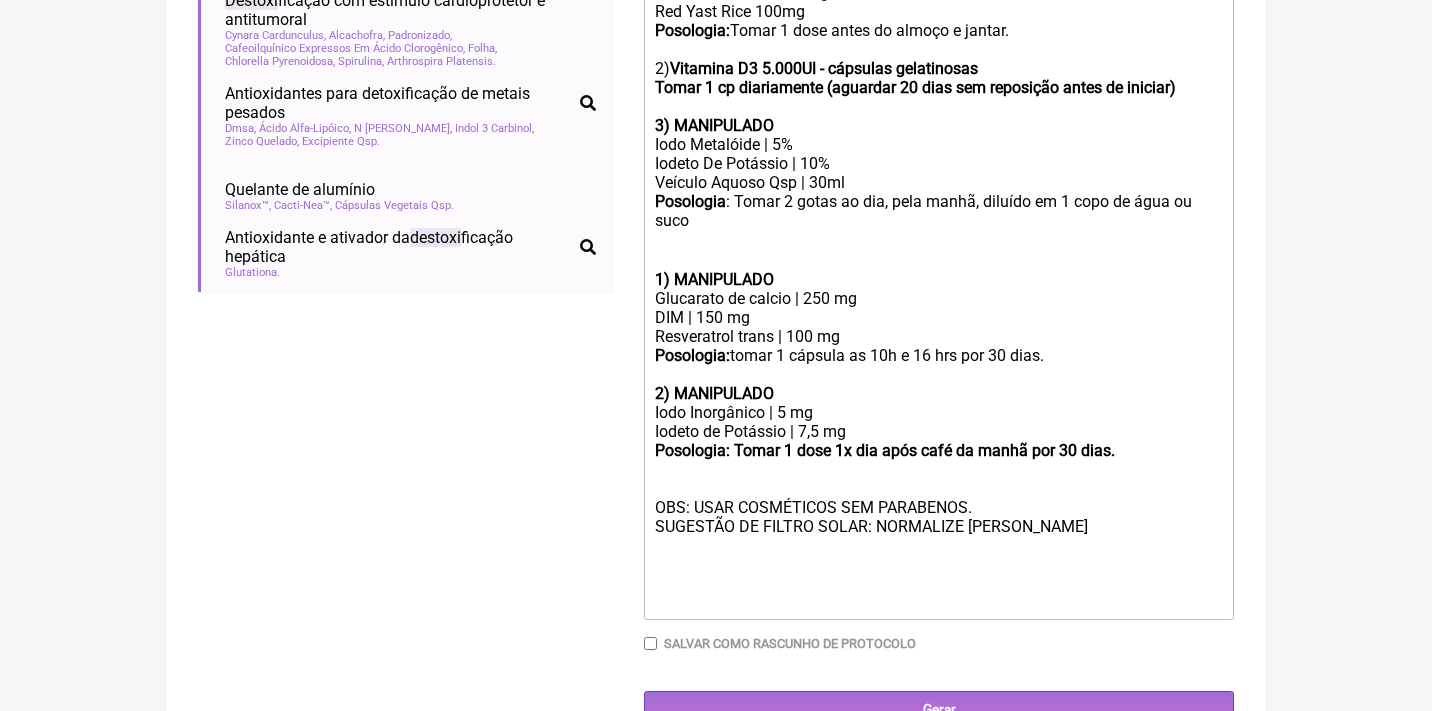 scroll, scrollTop: 933, scrollLeft: 0, axis: vertical 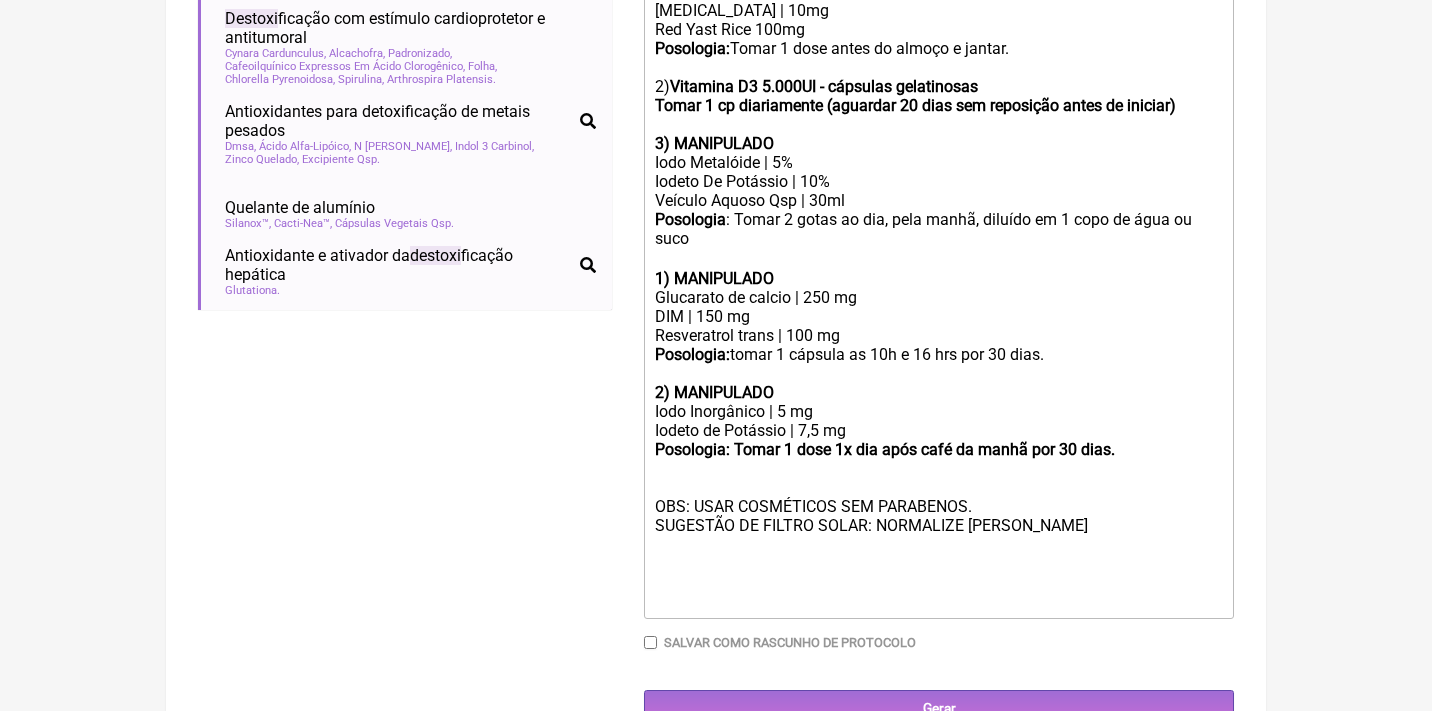 click on "1) MANIPULADO" 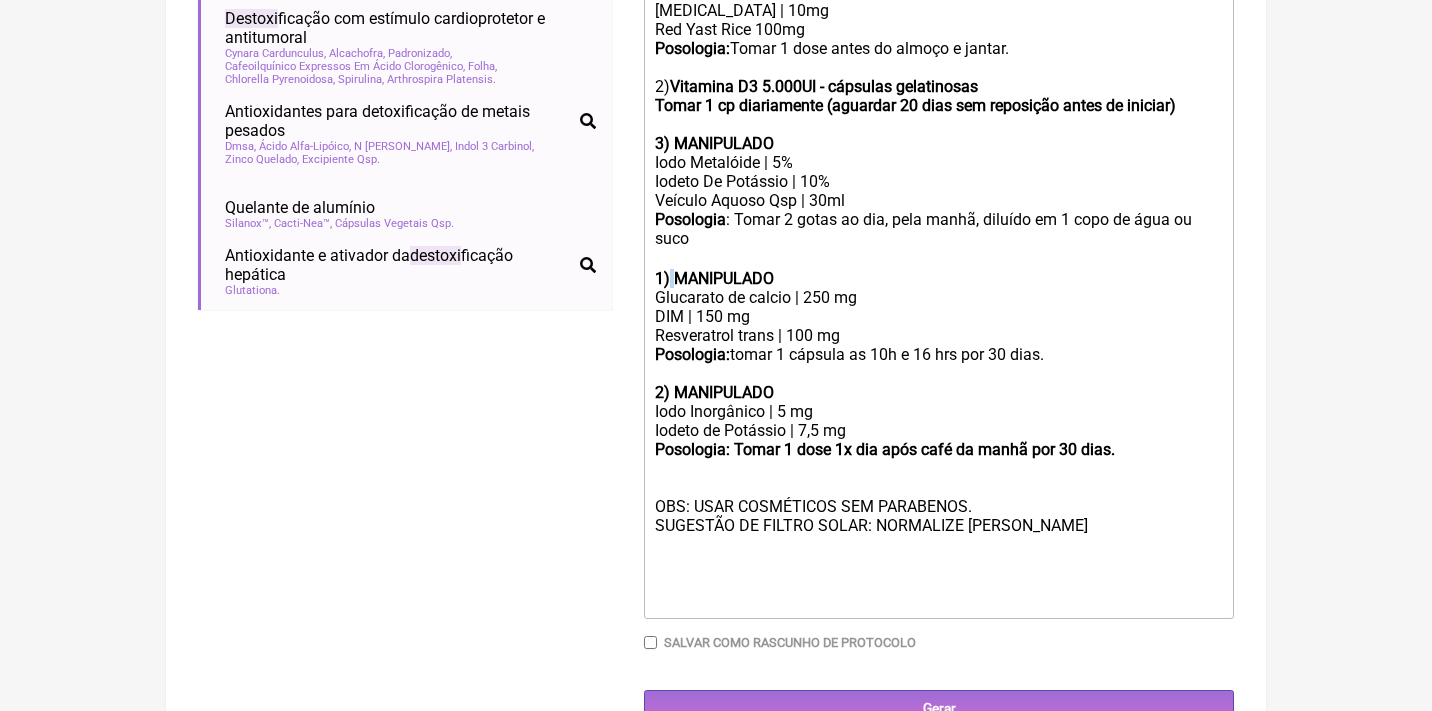 click on "1) MANIPULADO" 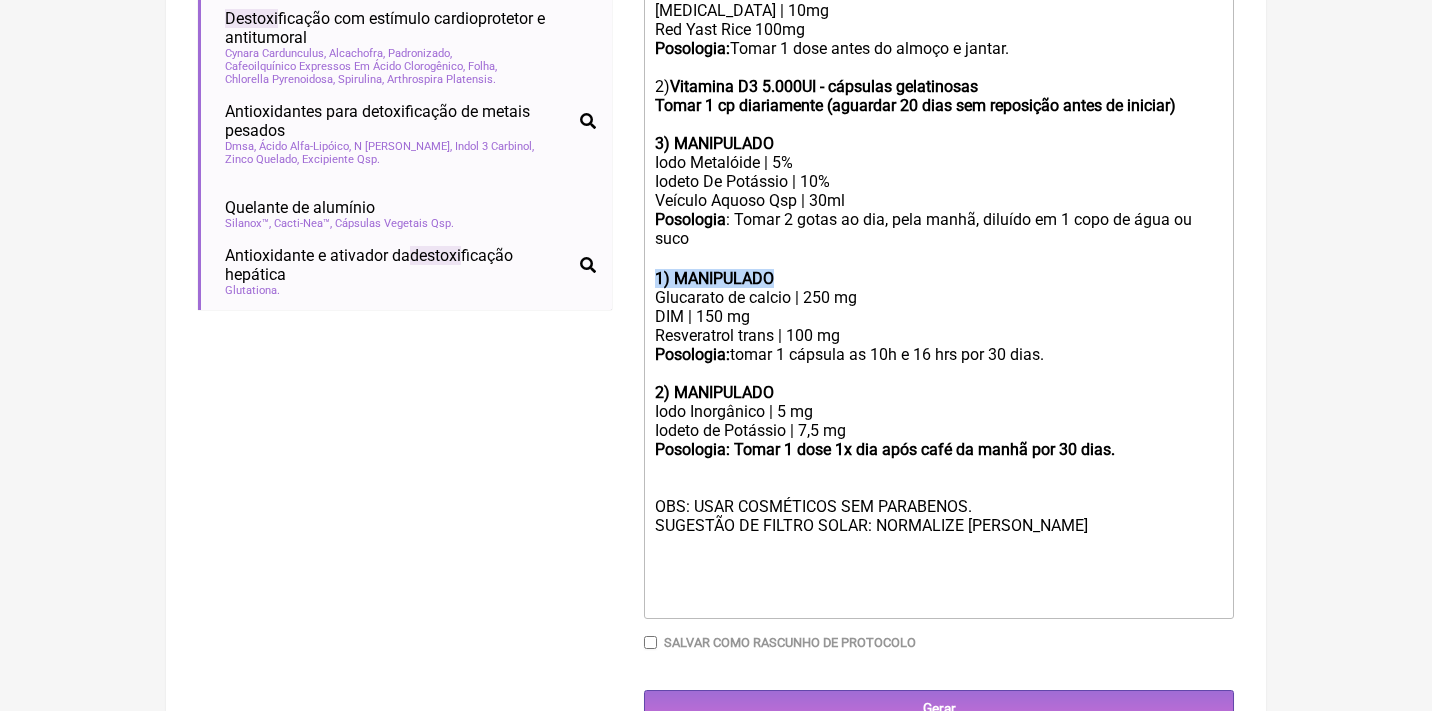 click on "1) MANIPULADO" 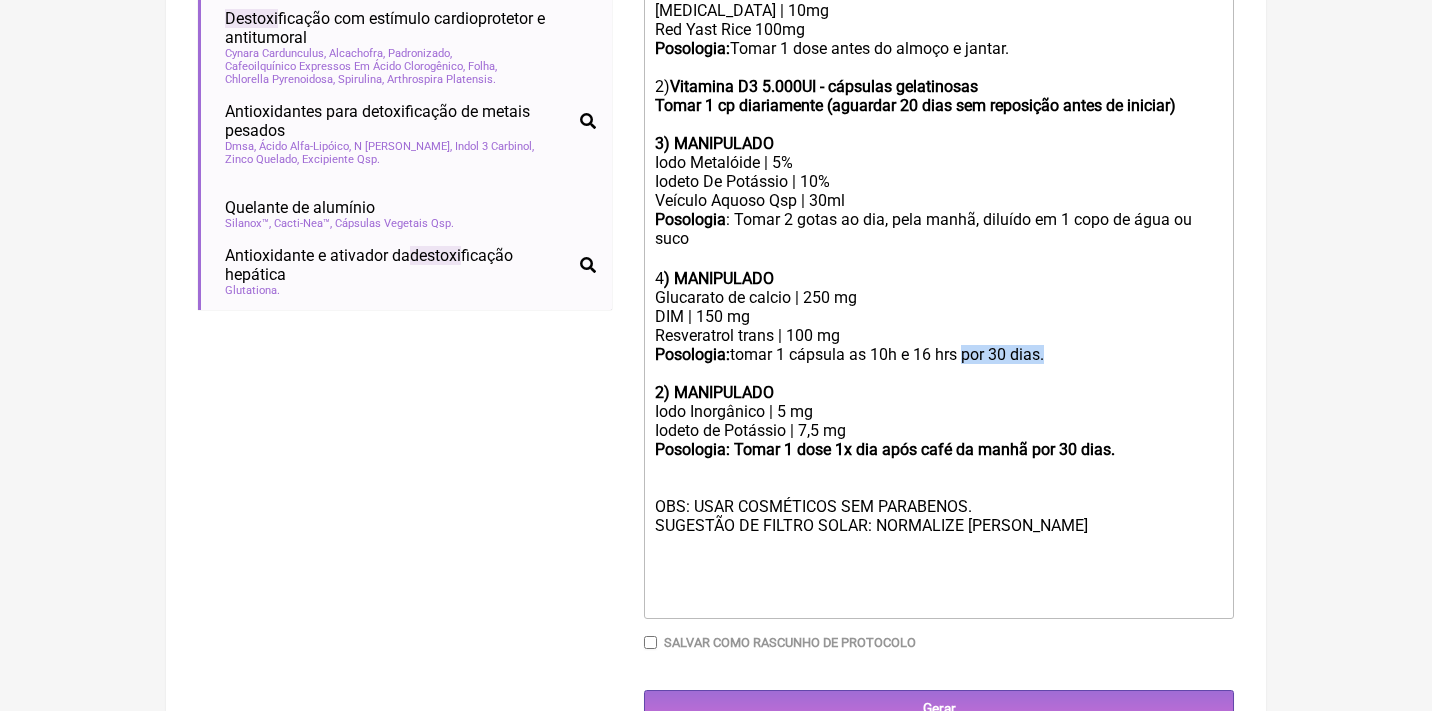 drag, startPoint x: 1068, startPoint y: 316, endPoint x: 967, endPoint y: 313, distance: 101.04455 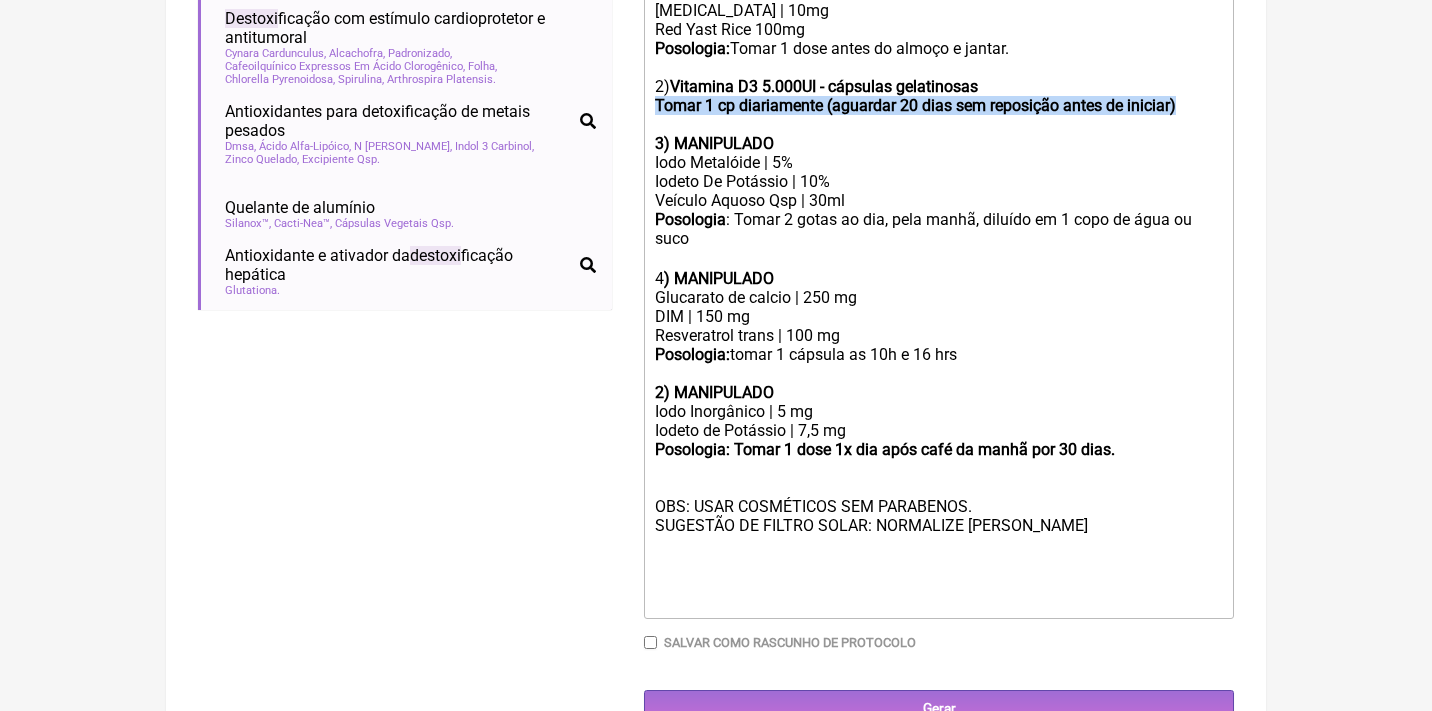 drag, startPoint x: 1223, startPoint y: 93, endPoint x: 647, endPoint y: 85, distance: 576.05554 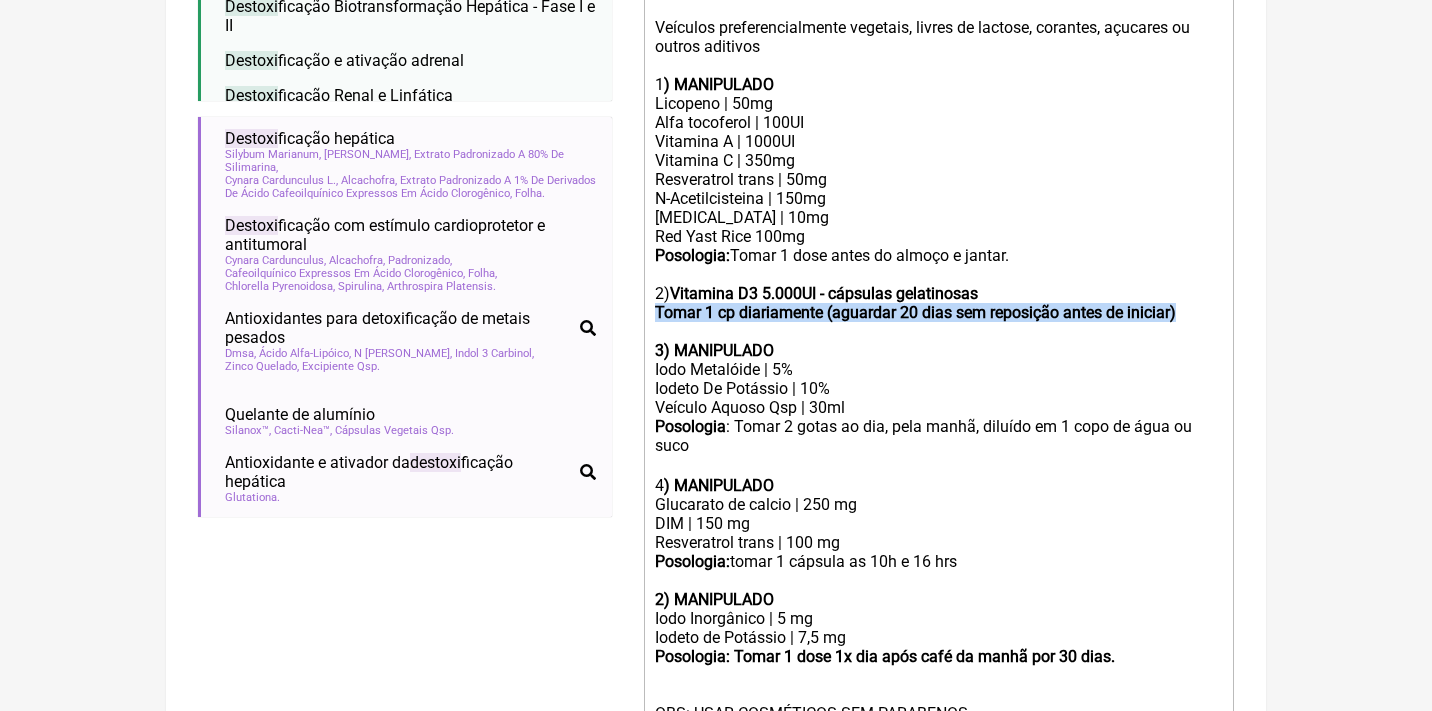 scroll, scrollTop: 664, scrollLeft: 0, axis: vertical 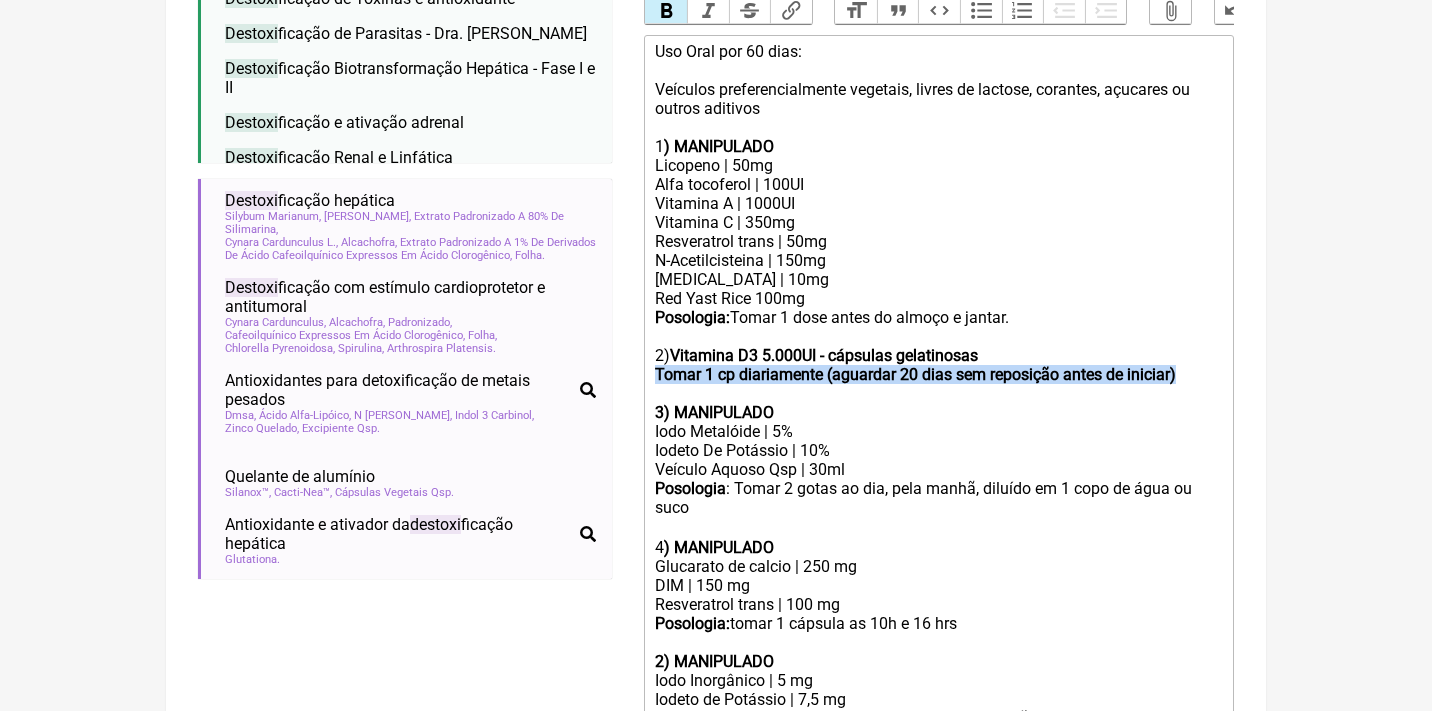click on "Bold" at bounding box center [666, 11] 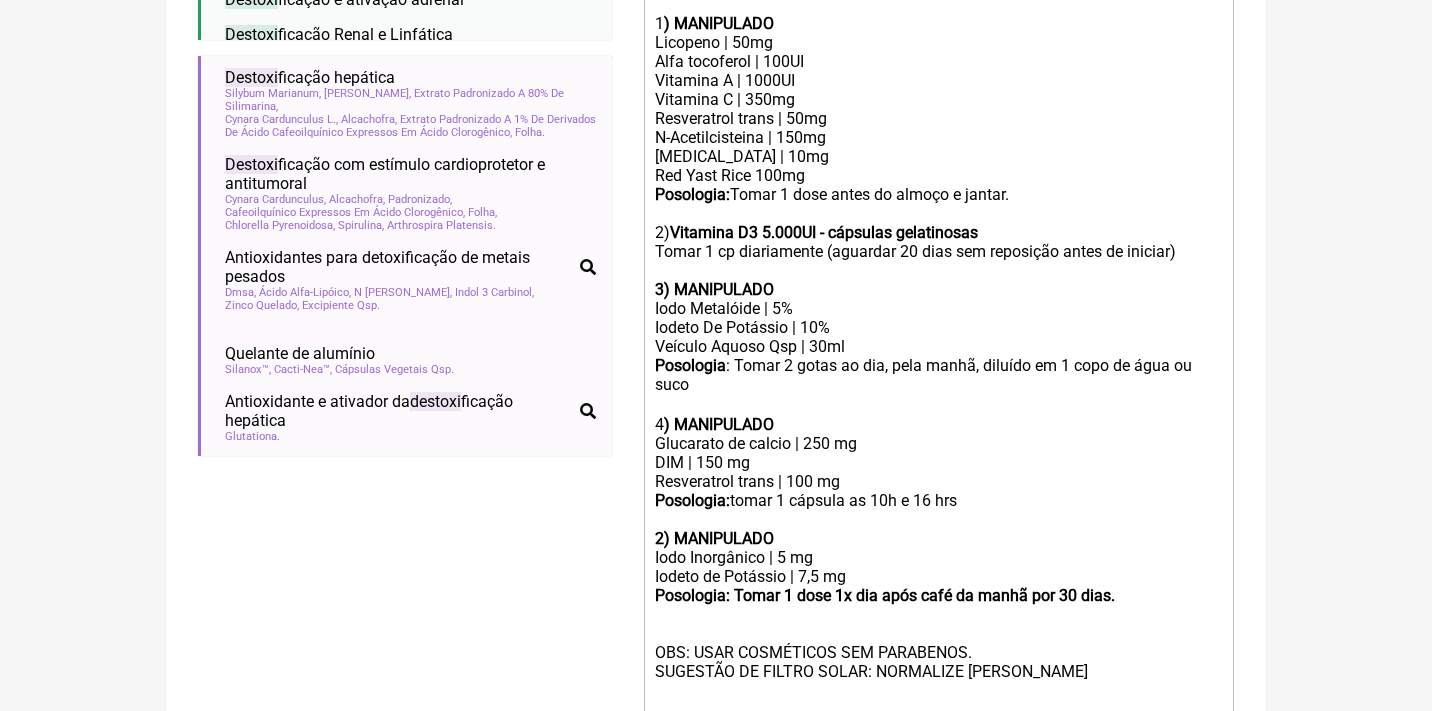 scroll, scrollTop: 789, scrollLeft: 0, axis: vertical 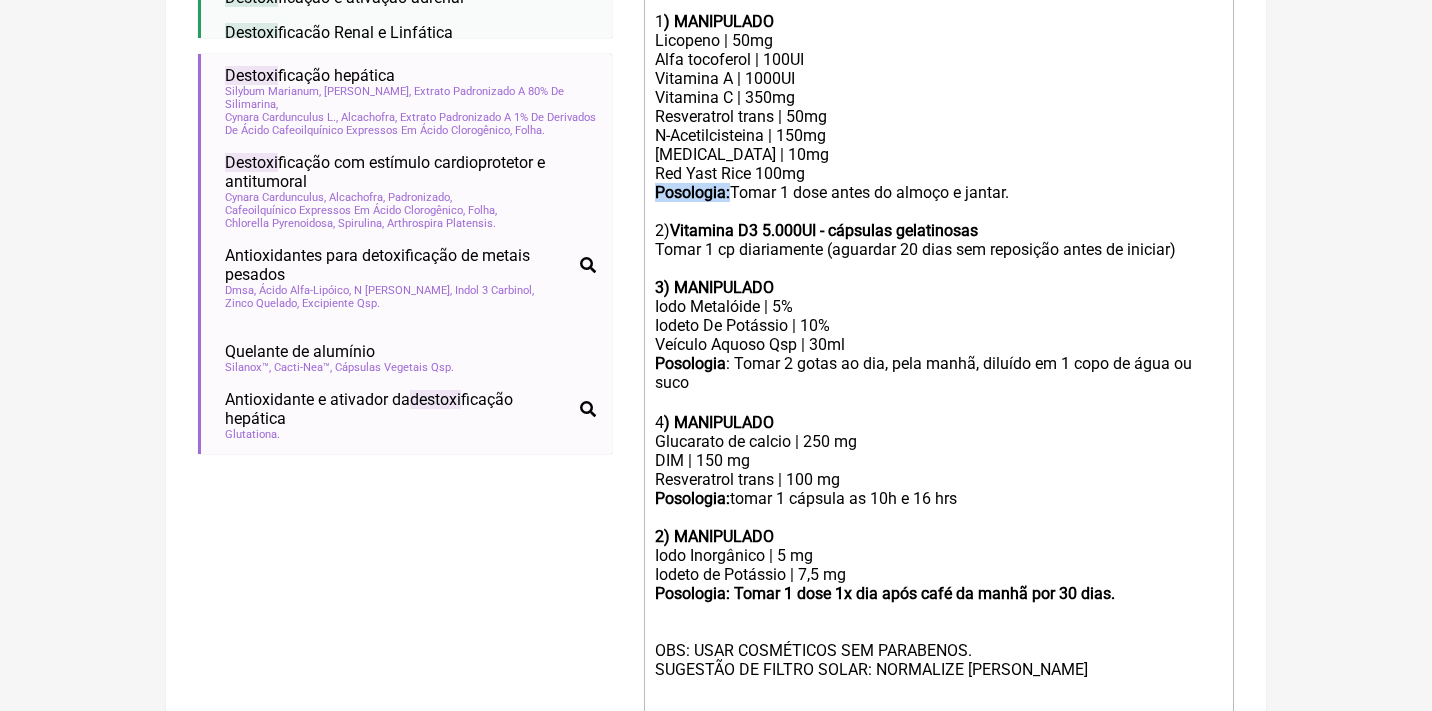 drag, startPoint x: 736, startPoint y: 179, endPoint x: 609, endPoint y: 177, distance: 127.01575 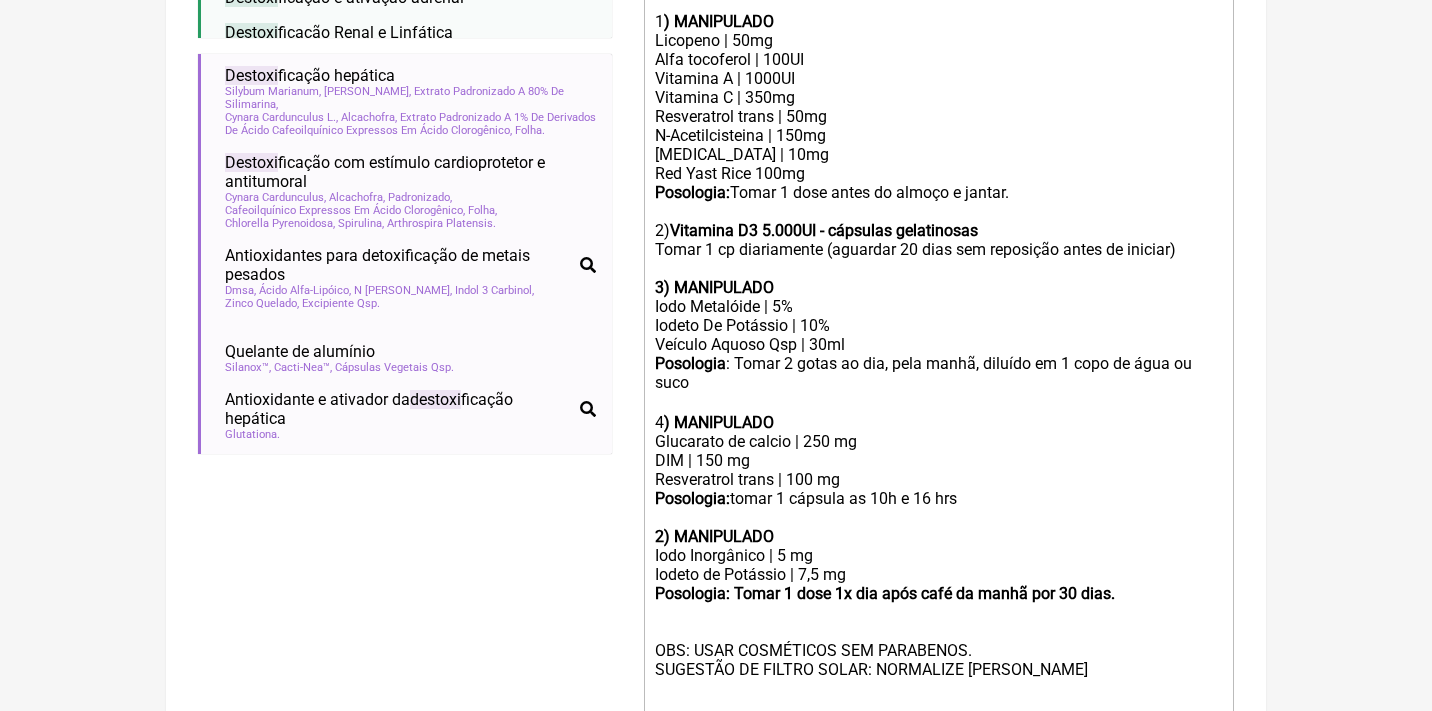 paste on "Posologia:" 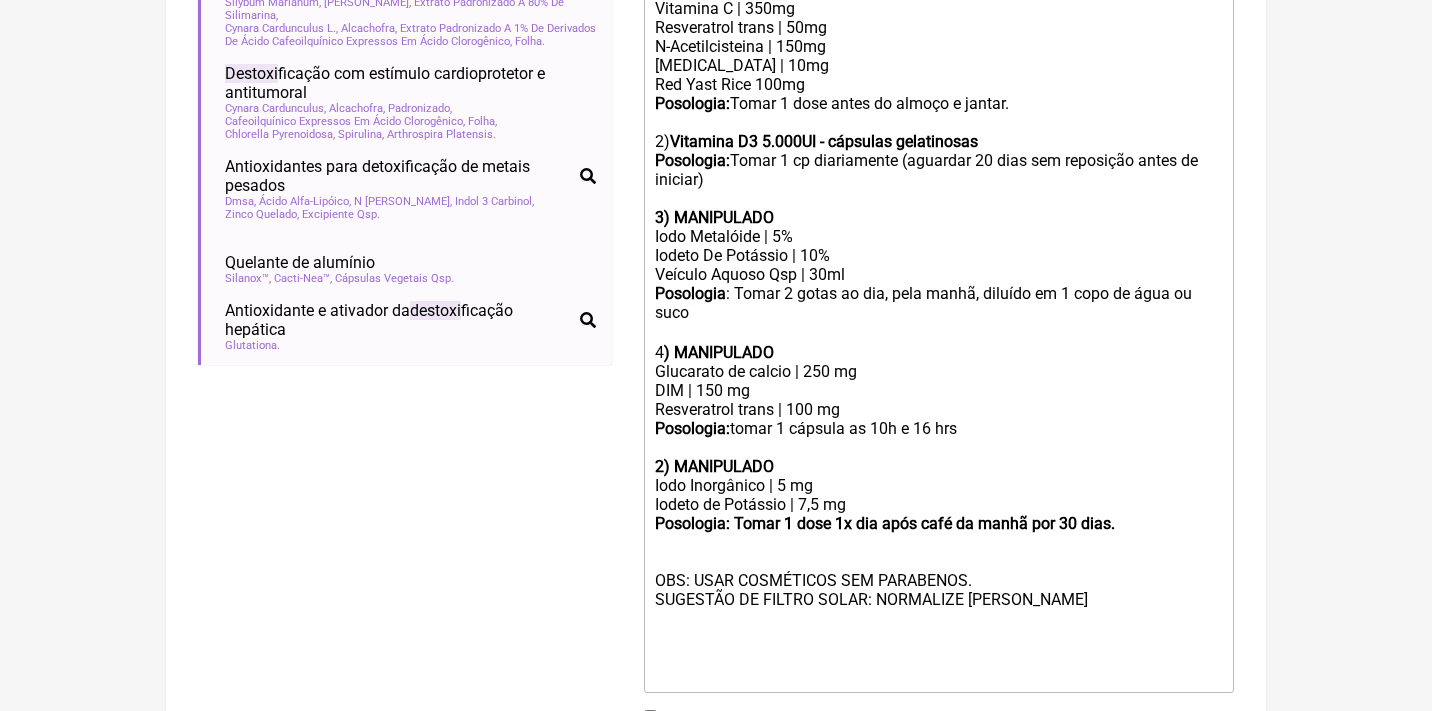 scroll, scrollTop: 879, scrollLeft: 0, axis: vertical 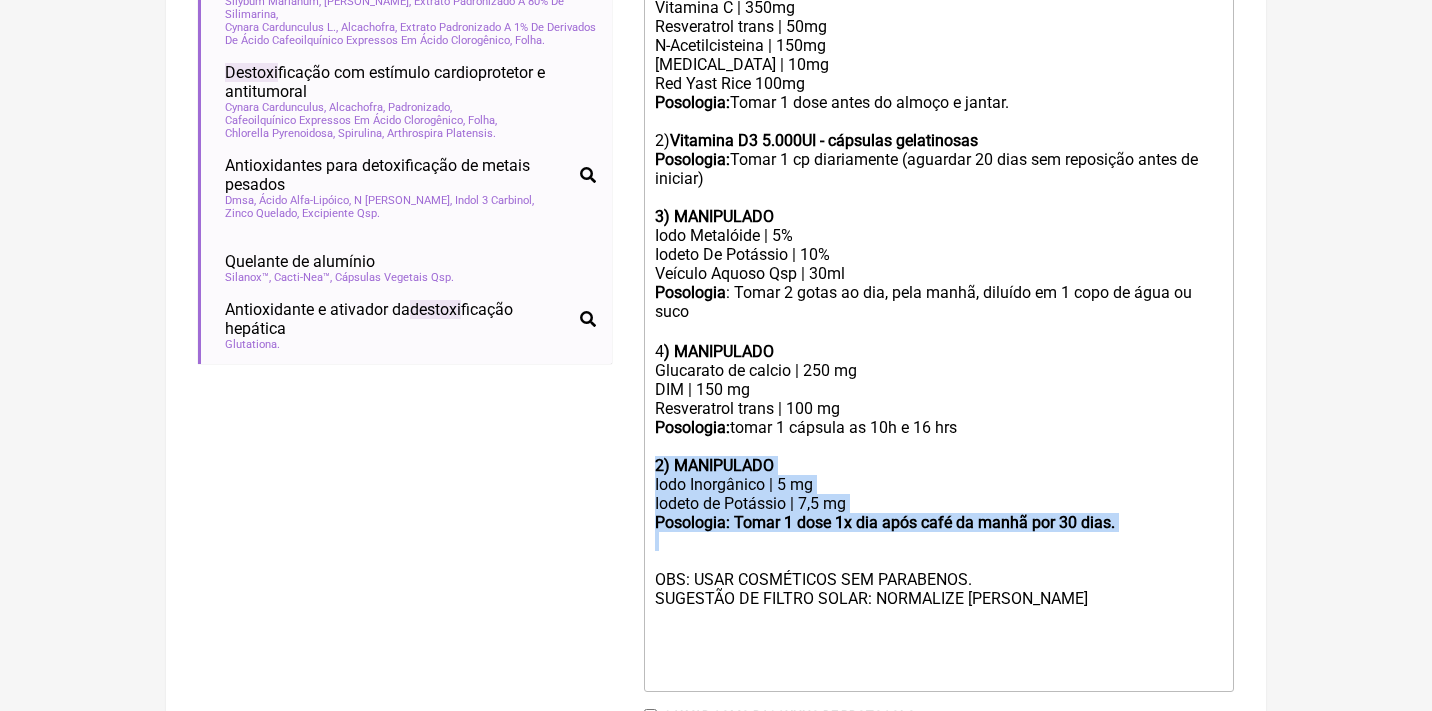 drag, startPoint x: 1156, startPoint y: 493, endPoint x: 637, endPoint y: 426, distance: 523.3068 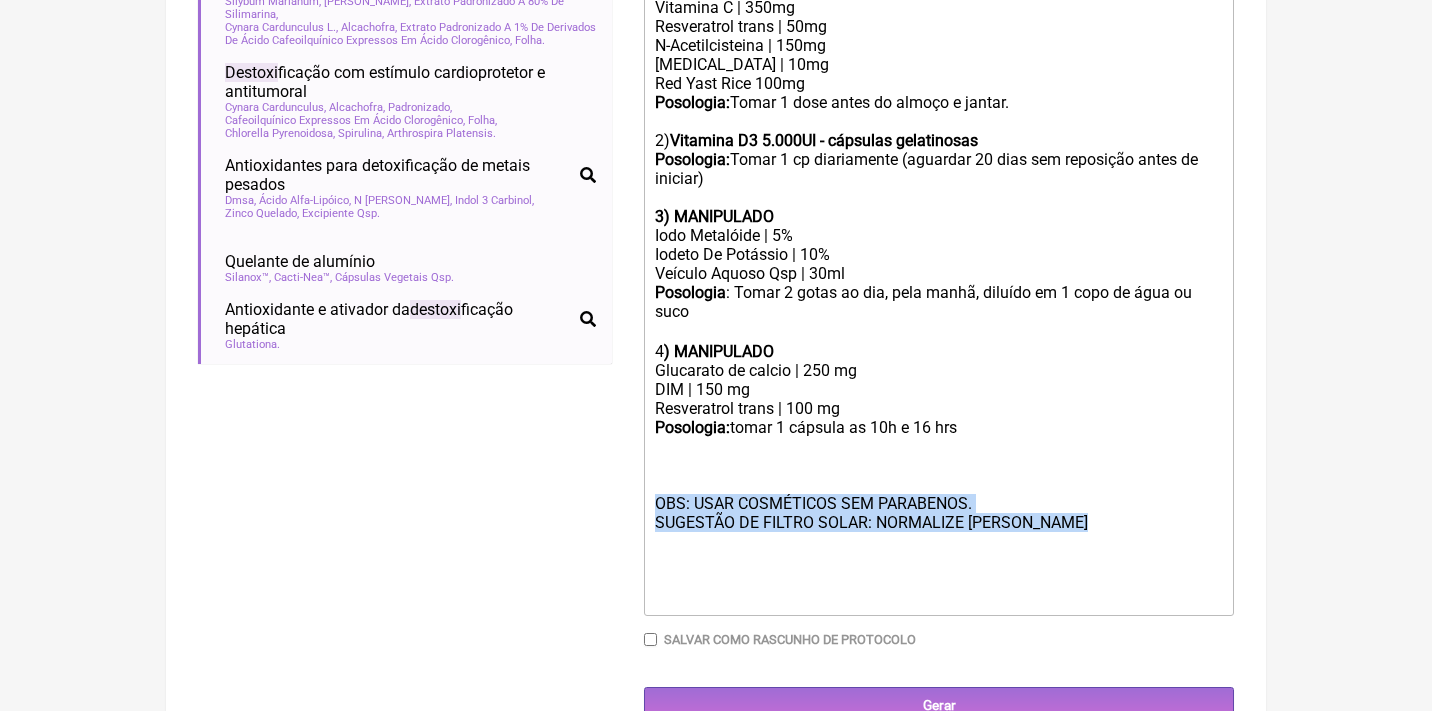 drag, startPoint x: 1060, startPoint y: 494, endPoint x: 628, endPoint y: 454, distance: 433.8479 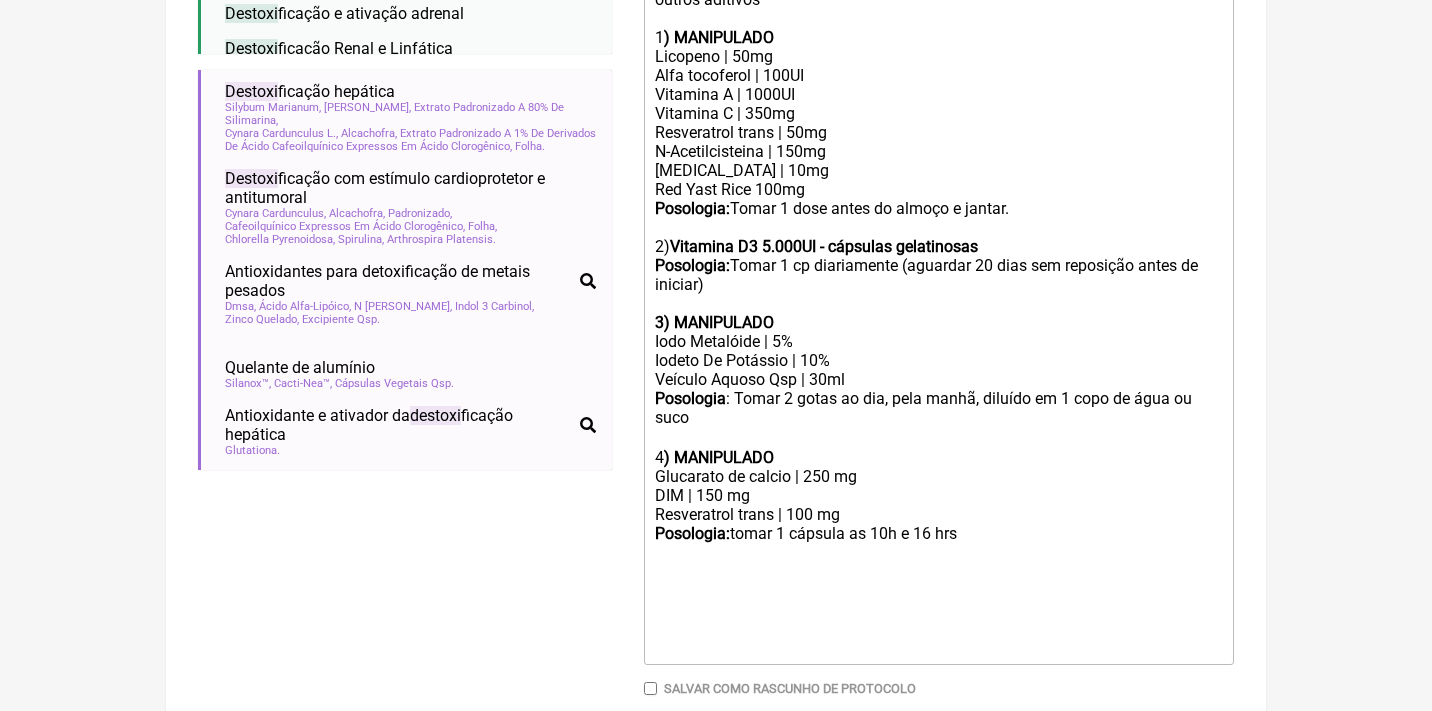 scroll, scrollTop: 773, scrollLeft: 0, axis: vertical 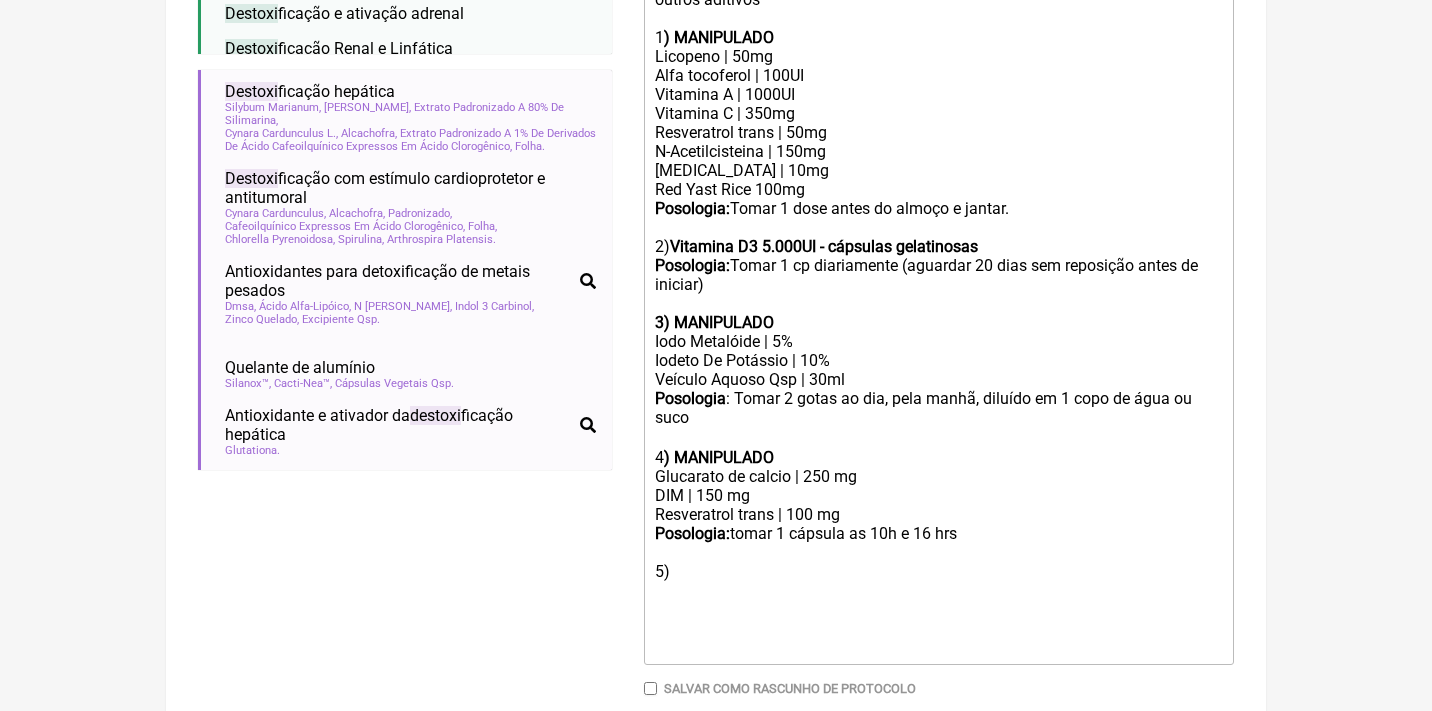 type on "<lor>Ips Dolo sit 52 amet:<co><ad>Elitsedd eiusmodtemporinci utlabore, etdolo ma aliquae, adminimv, quisnost ex ullamc laborisn</ali><exe><co>7<conseq>) DUISAUTEIR</inrepr><vo>Velitess | 18ci<fu>Null pariature | 268SI<oc>Cupidata N | 4466PR<su>Culpaqui O | 131de<mo>Animidestla persp | 69un<om>I-Natuserrorvolu | 178ac<do>Laudantiumt | 57re<ap>Eaq Ipsa Quae 586ab<illoin><ve>Quasiarch: </beatae>Vitae 9 dict expli ne enimip q volupt.<as><au>5)<oditfu> Consequu M7 4.227DO - eosratio sequinesciu<ne>Porroquis: </dolore>Adipi 3 nu eiusmoditem (incidunt 15 magn qua etiamminu solut no eligend)<optioc><ni><im>3) QUOPLACEAT</facere></pos><ass>Repe Temporibu | 9%</aut><qui>Offici De Rerumnec | 13%</sae><eve>Volupta Repudi Rec | 26it</ear><hic><tenetu>Sapiented</reicie>: Volup 3 maior al per, dolo asper, repella mi 2 nost ex ulla co susc l<al><co>3<conseq>) QUIDMAXIME</mollit></mol><har>Quidemrer fa expedi | 001 di</nam><lib>TEM | 174 cu&solu;</nob><eli>Optiocumque nihil | 735 im&minu;</quo><max><placea>Facerepos: </omn..." 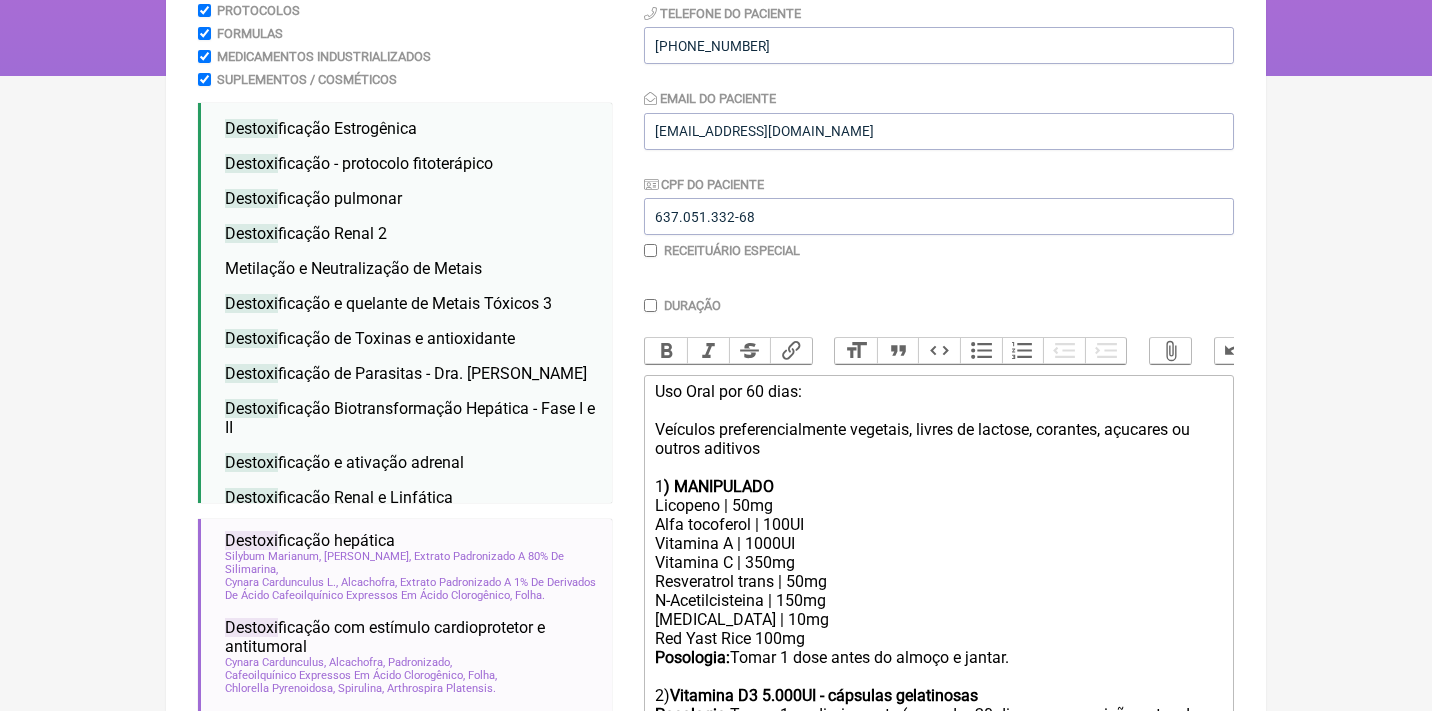 scroll, scrollTop: 92, scrollLeft: 0, axis: vertical 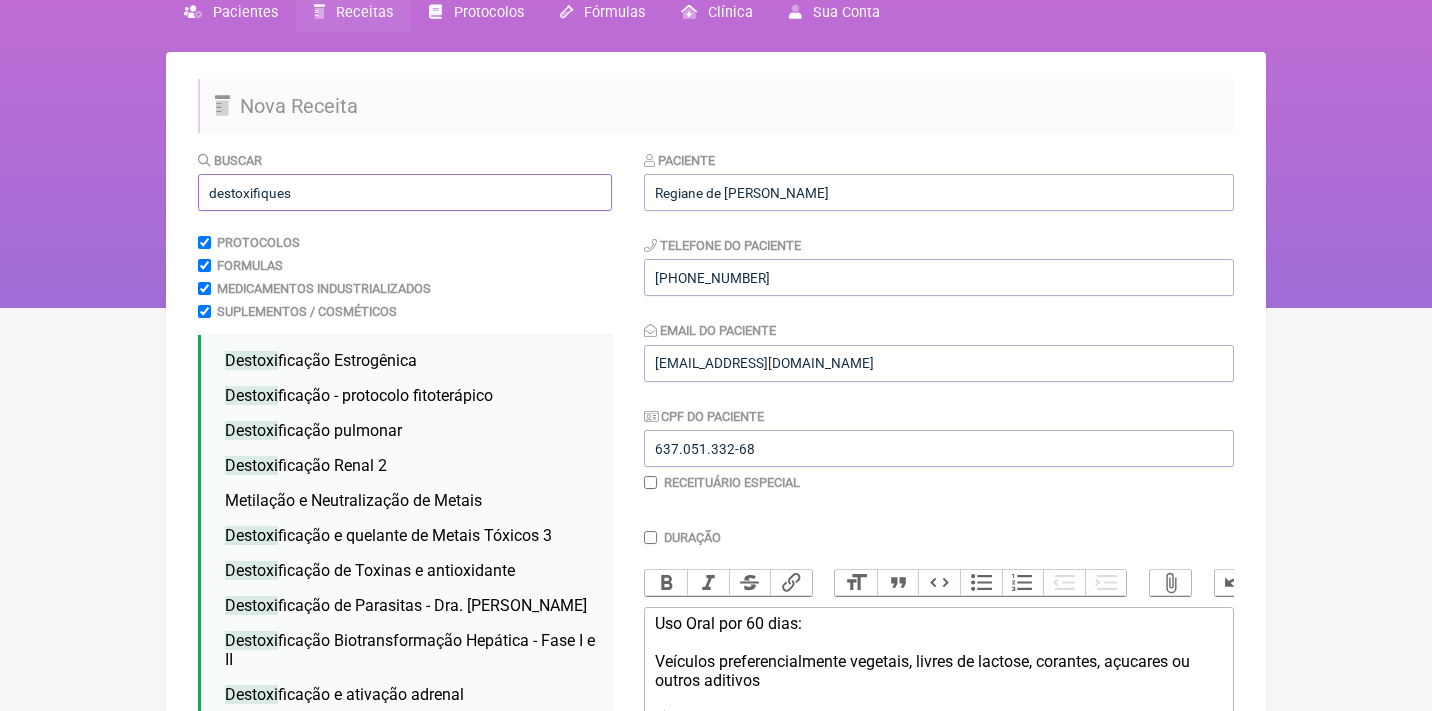 drag, startPoint x: 319, startPoint y: 192, endPoint x: 167, endPoint y: 187, distance: 152.08221 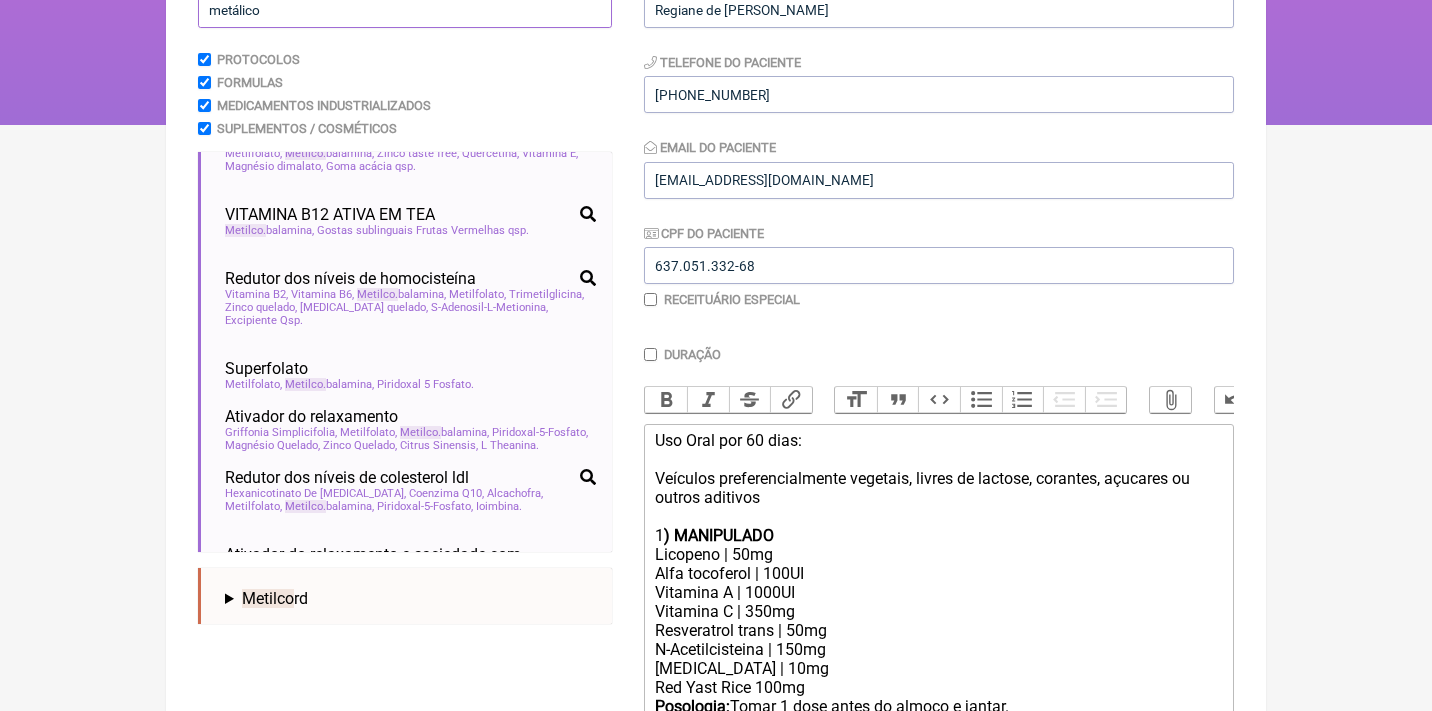 scroll, scrollTop: 280, scrollLeft: 0, axis: vertical 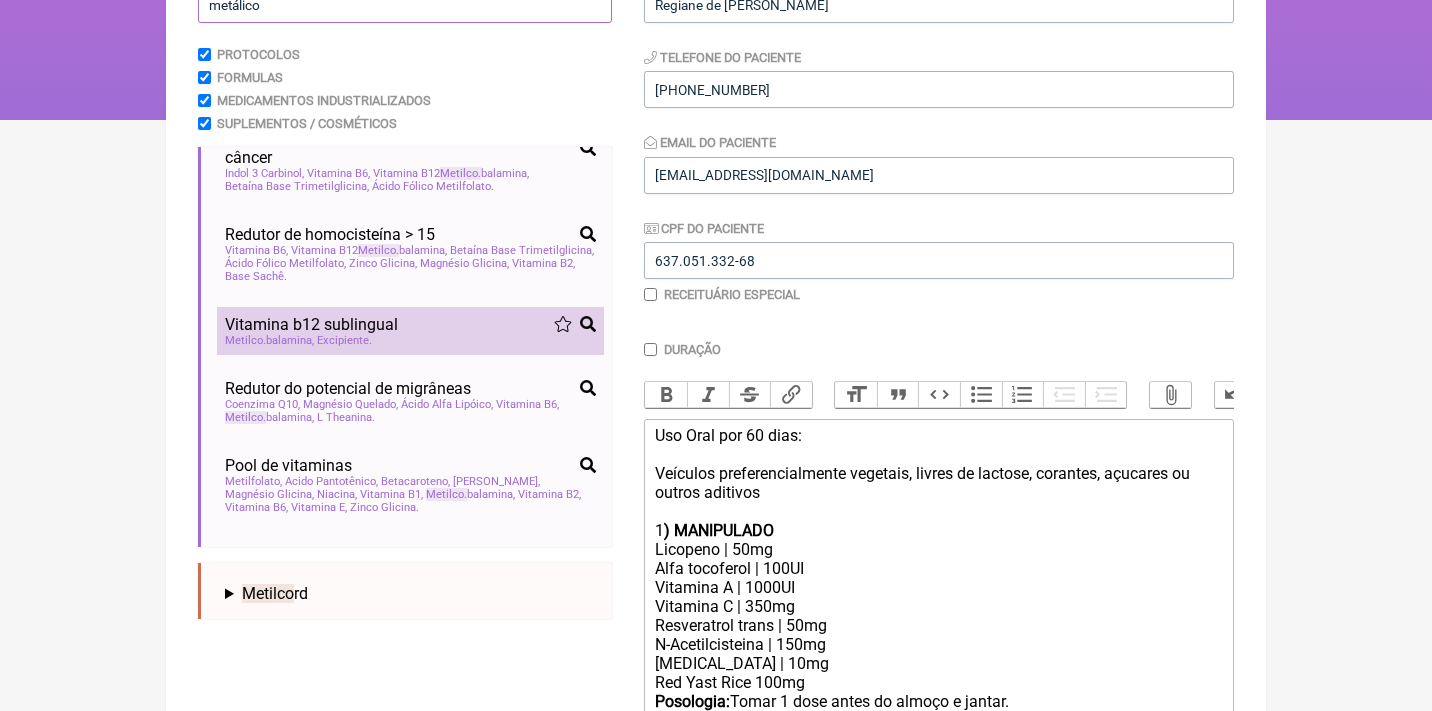 type on "metálico" 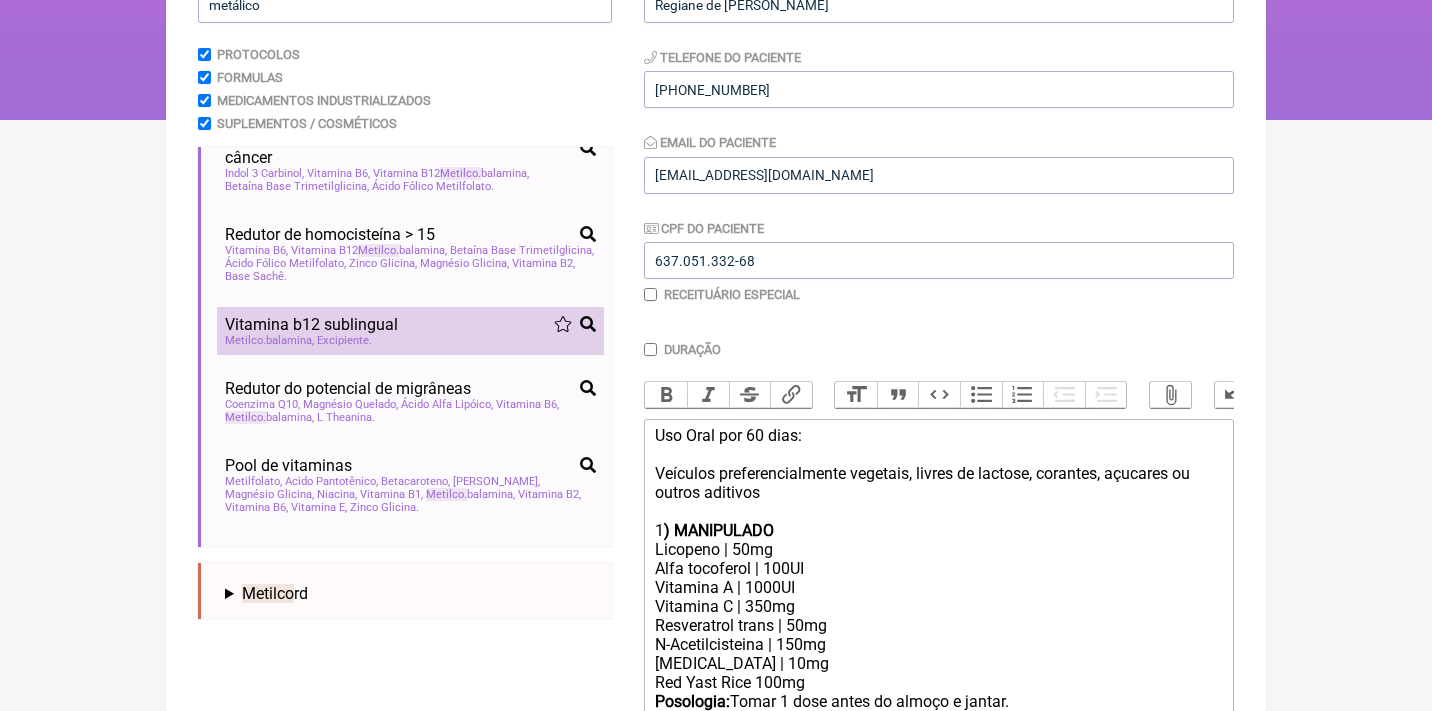 click on "Vitamina b12 sublingual" at bounding box center (311, 324) 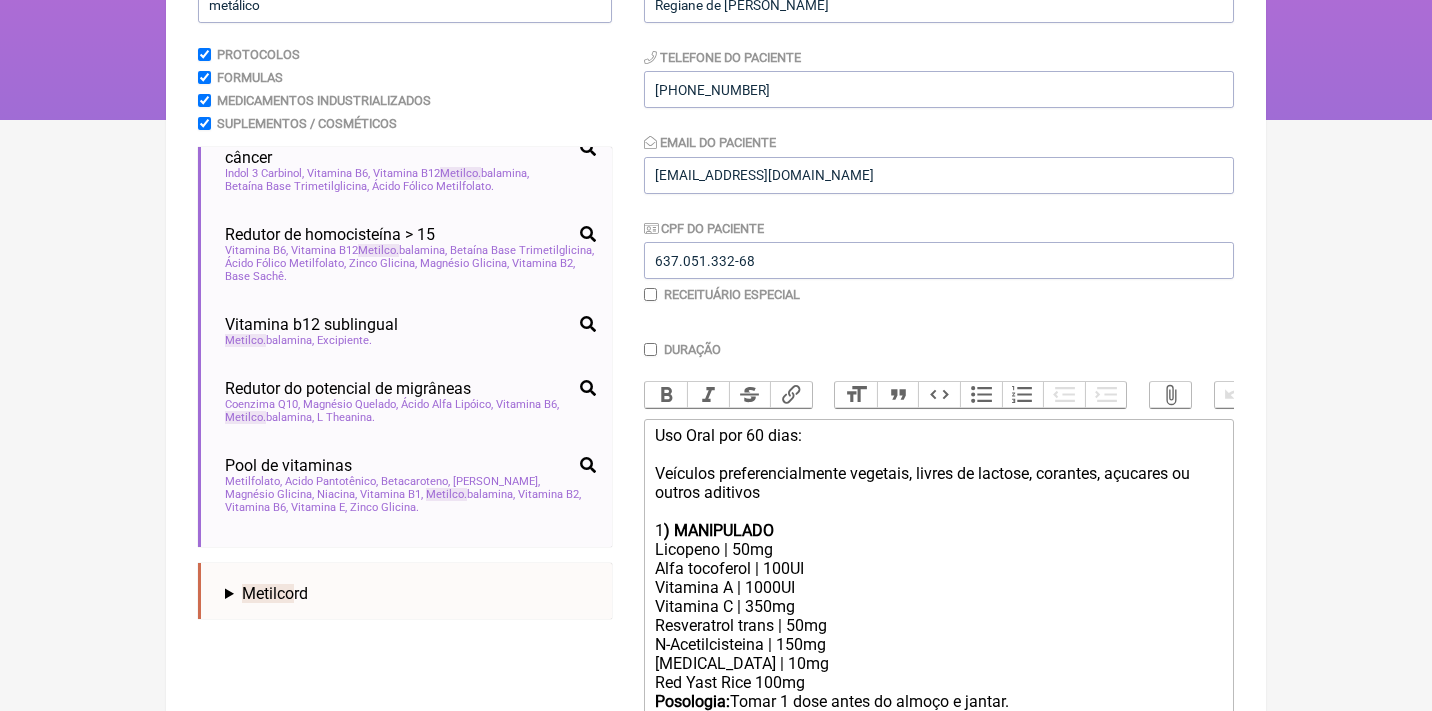 scroll, scrollTop: 243, scrollLeft: 0, axis: vertical 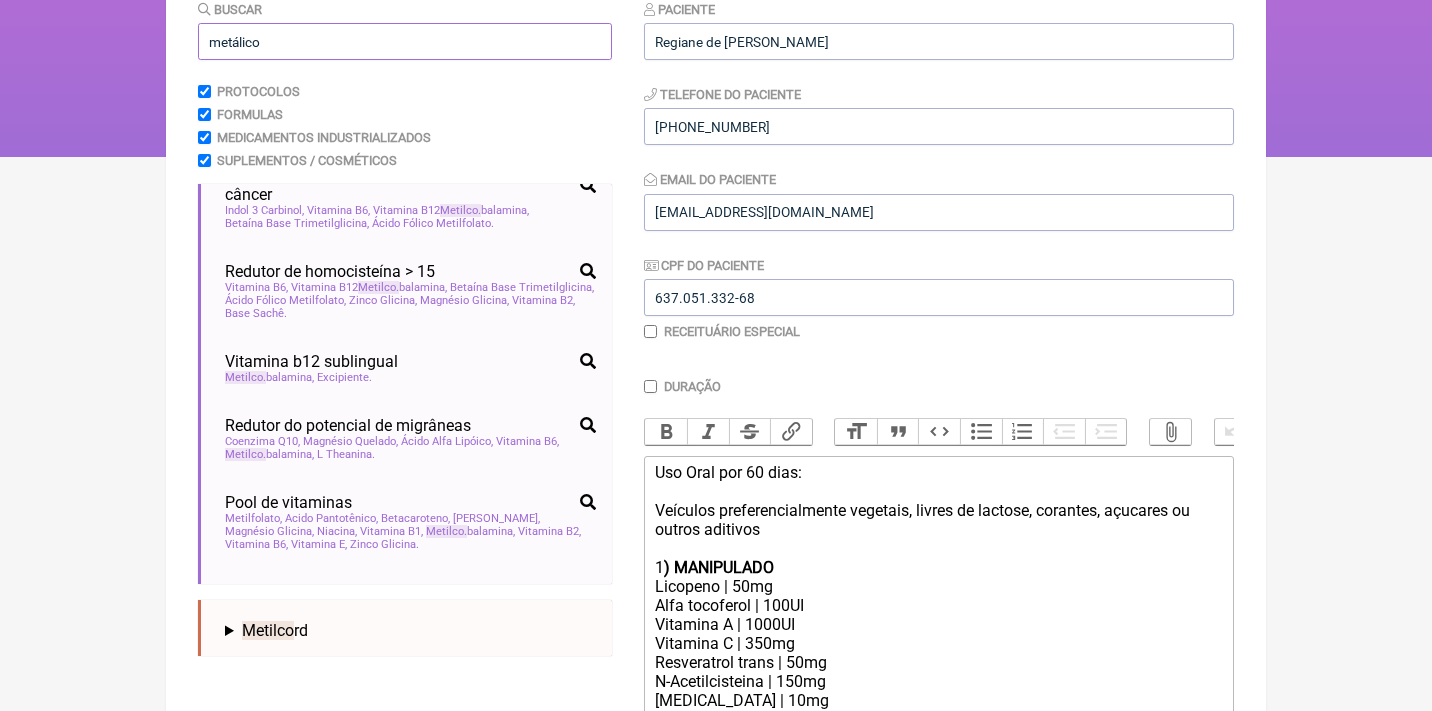 drag, startPoint x: 290, startPoint y: 44, endPoint x: 182, endPoint y: 38, distance: 108.16654 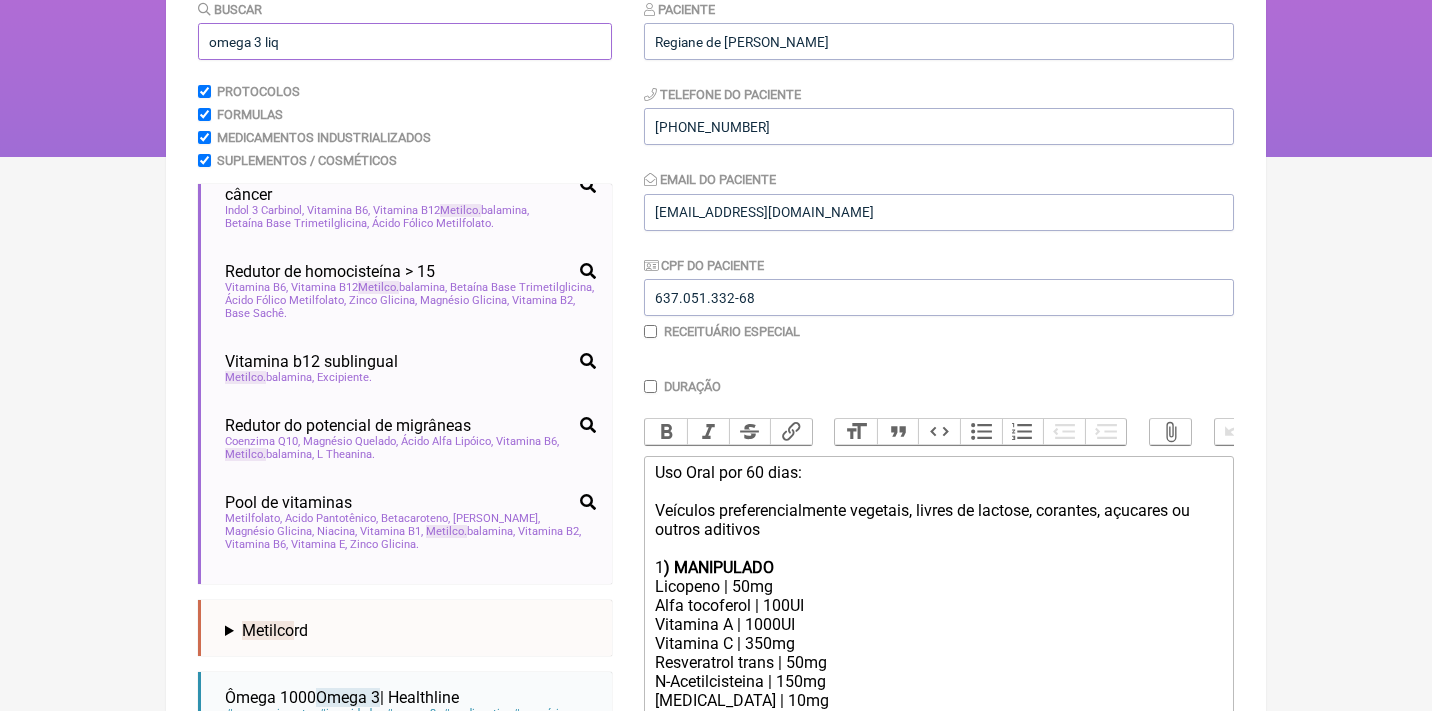scroll, scrollTop: 0, scrollLeft: 0, axis: both 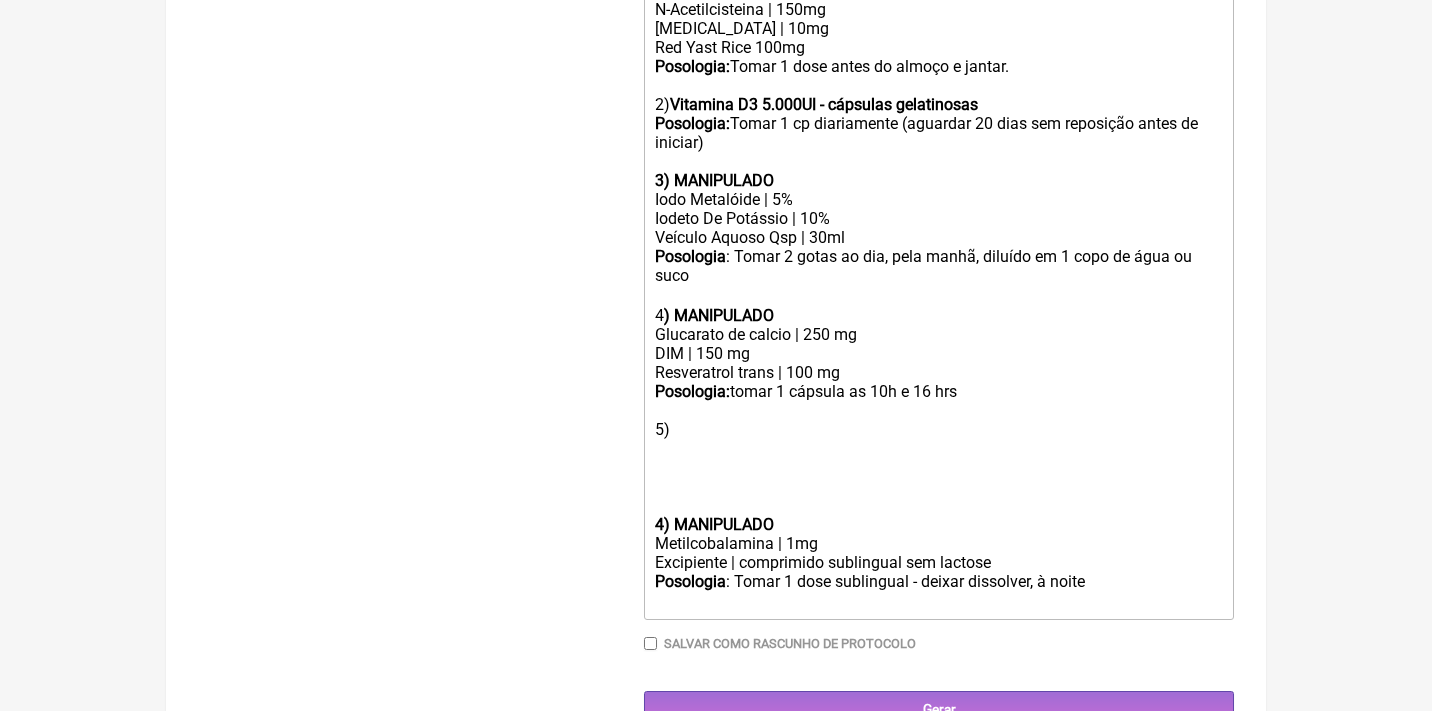type on "omega 3" 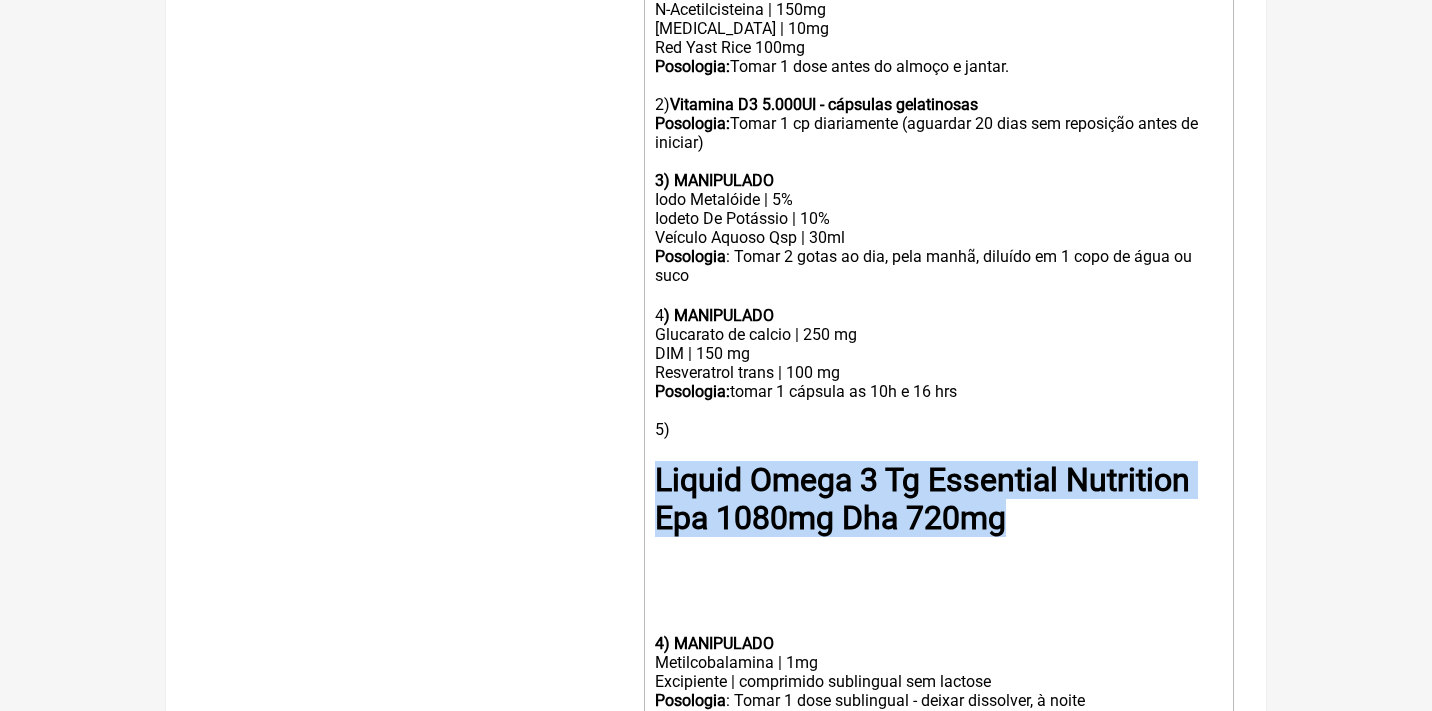 drag, startPoint x: 1072, startPoint y: 493, endPoint x: 631, endPoint y: 433, distance: 445.06293 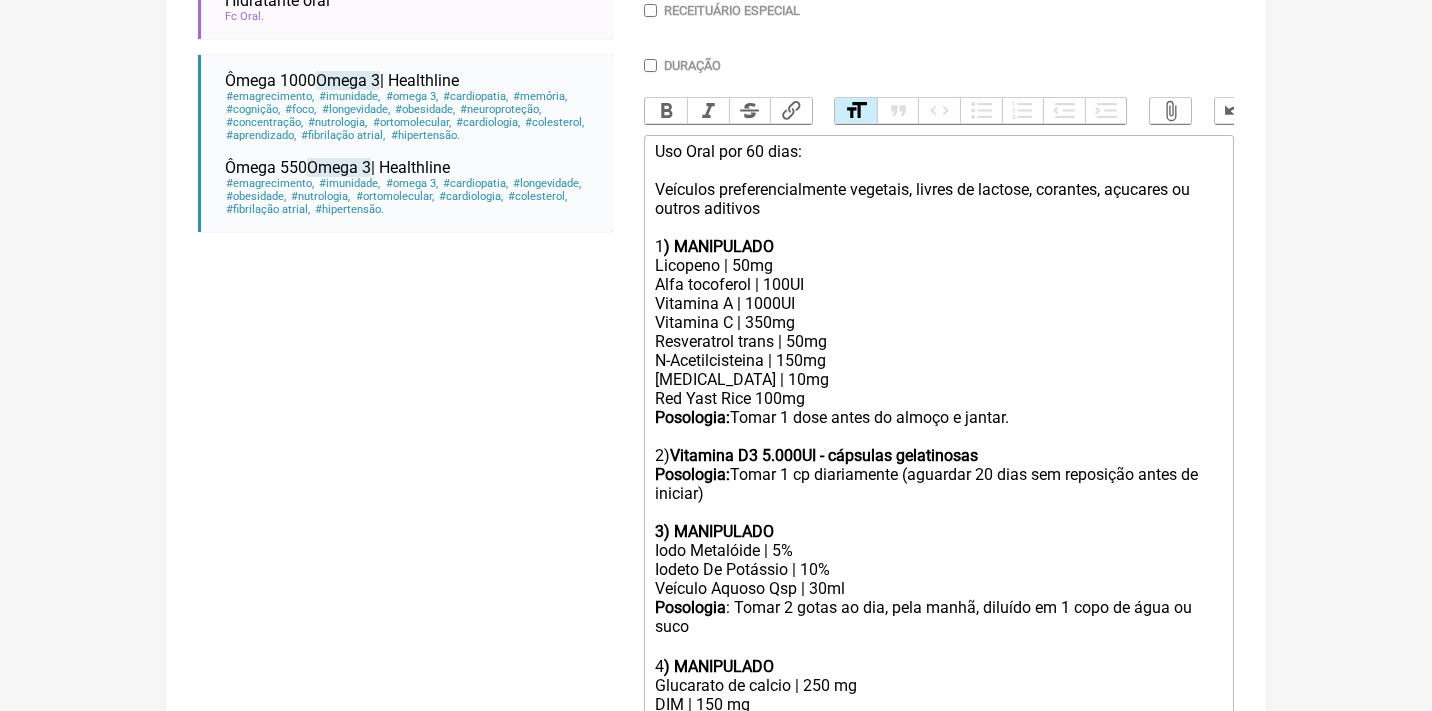 scroll, scrollTop: 562, scrollLeft: 0, axis: vertical 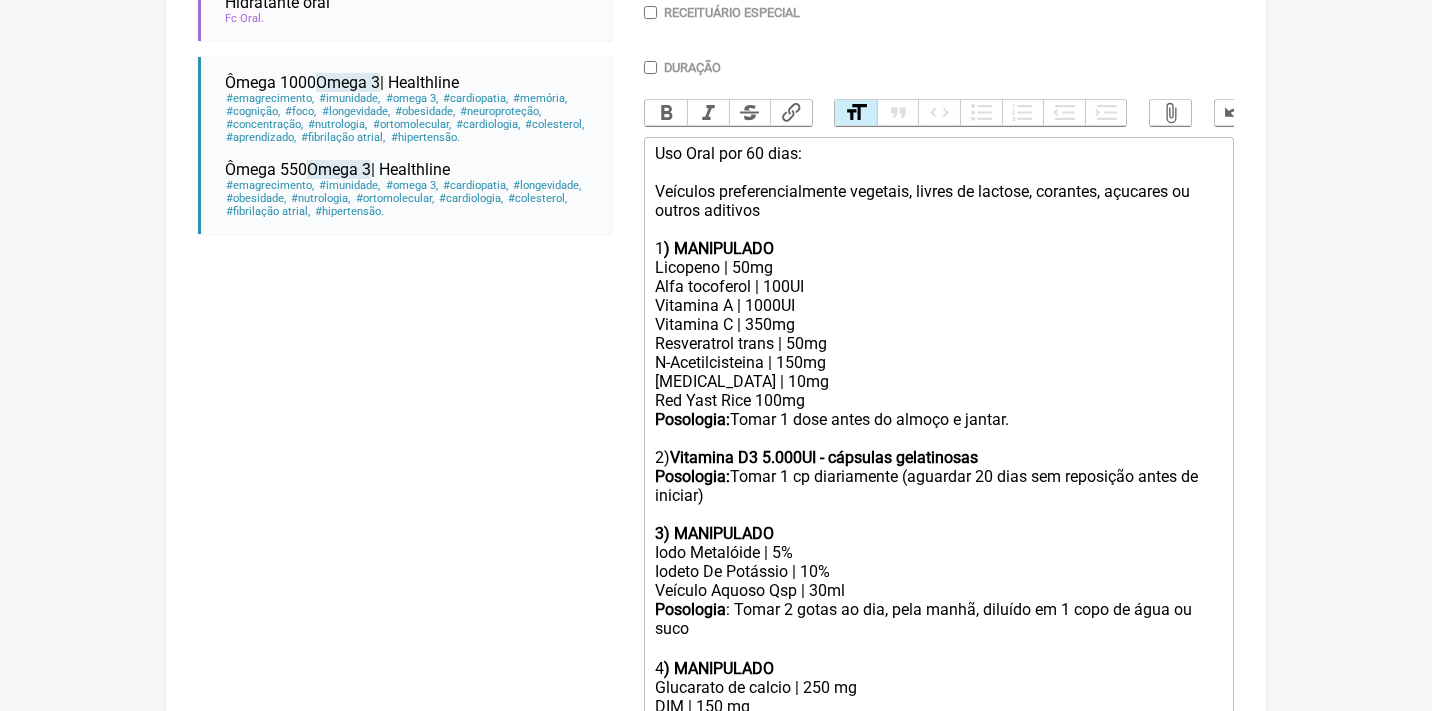click on "Heading" at bounding box center (856, 113) 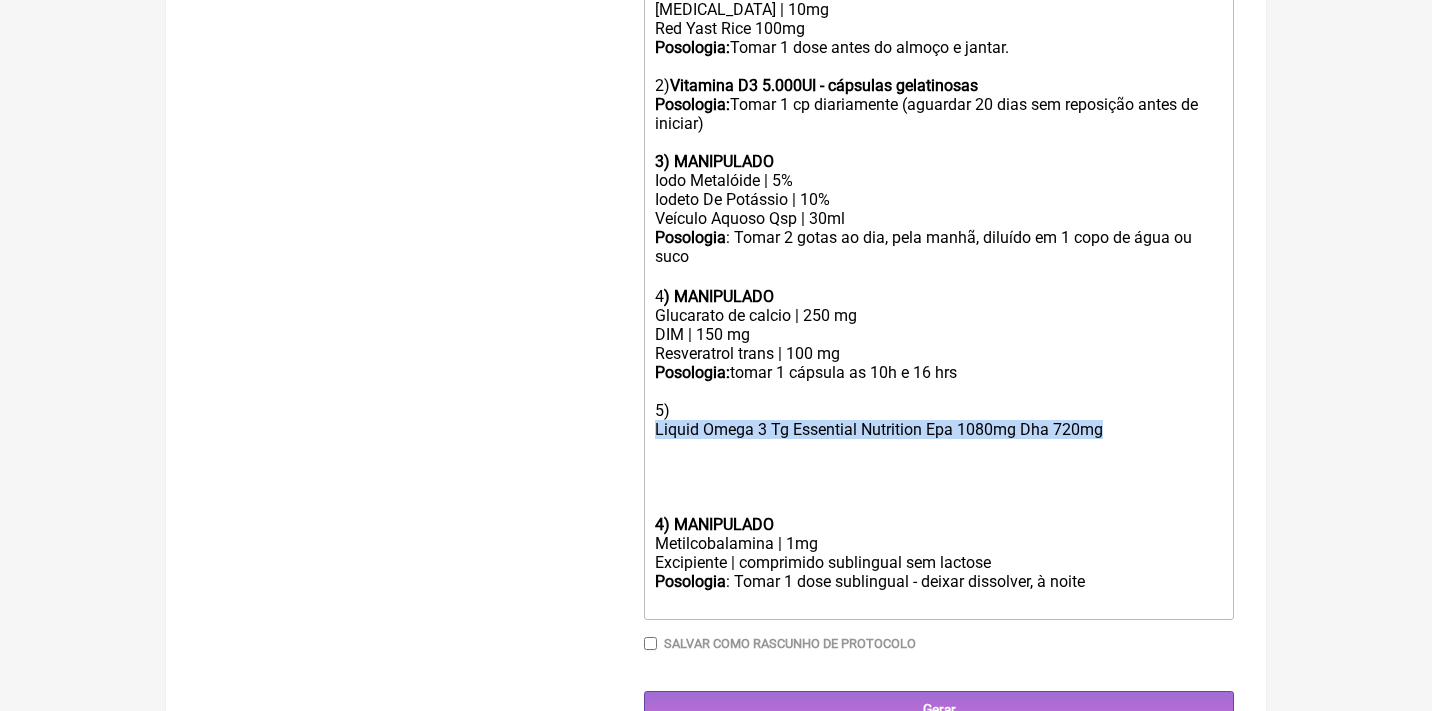 scroll, scrollTop: 933, scrollLeft: 0, axis: vertical 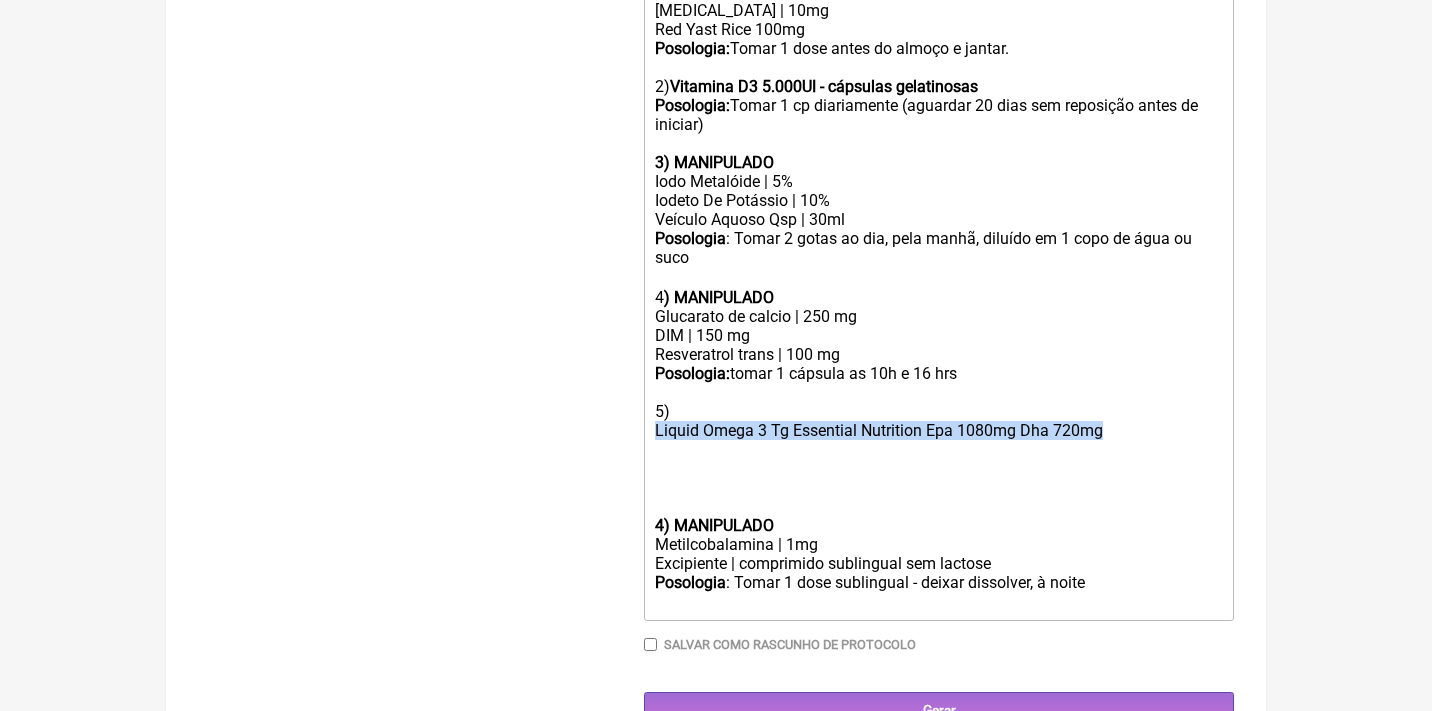 click on "Liquid Omega 3 Tg Essential Nutrition Epa 1080mg Dha 720mg" 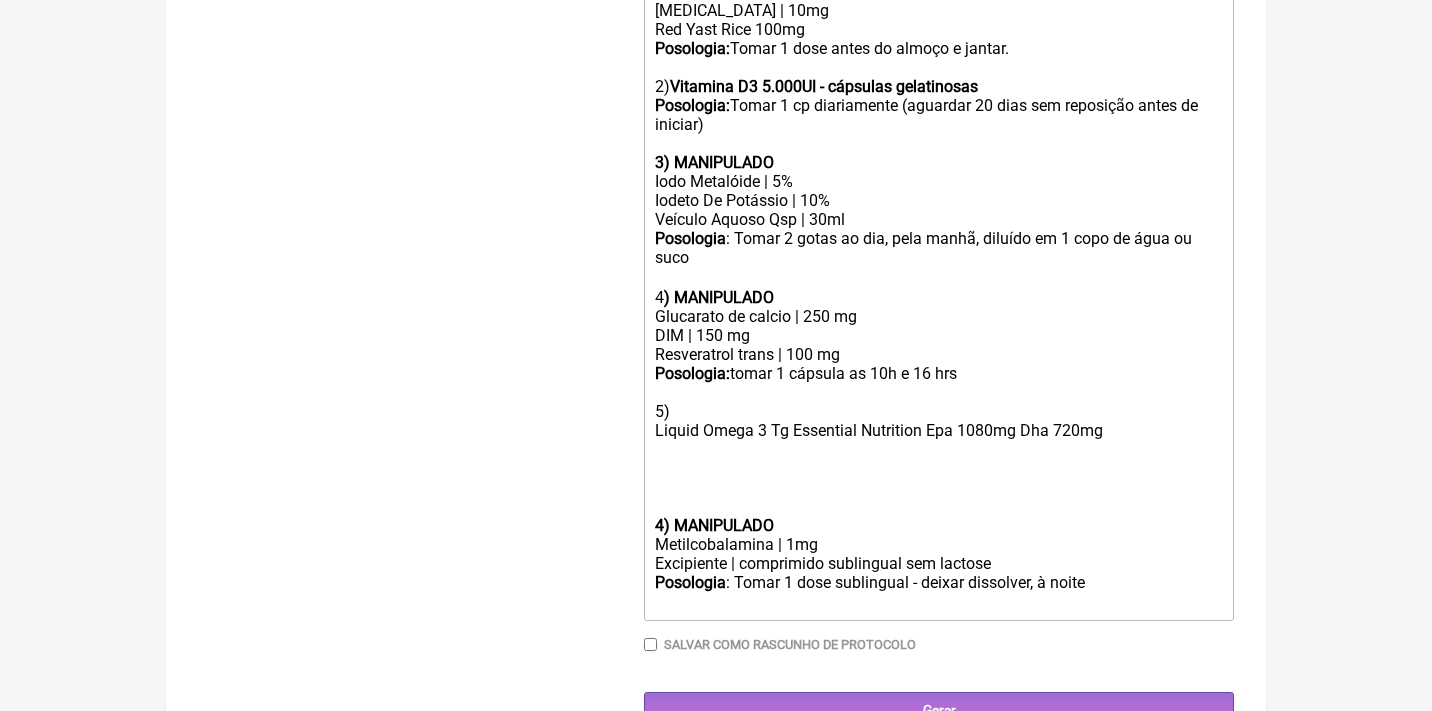 scroll, scrollTop: 915, scrollLeft: 0, axis: vertical 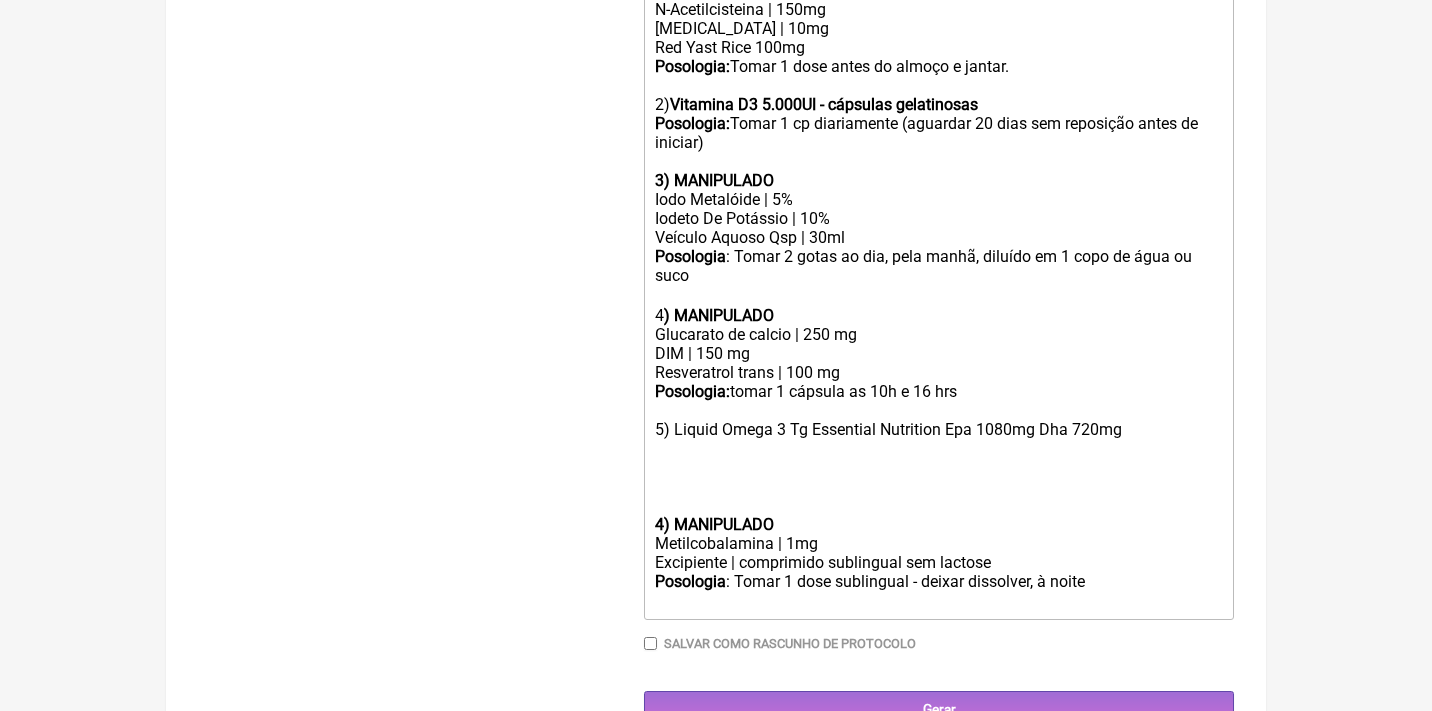 click on "5) Liquid Omega 3 Tg Essential Nutrition Epa 1080mg Dha 720mg" 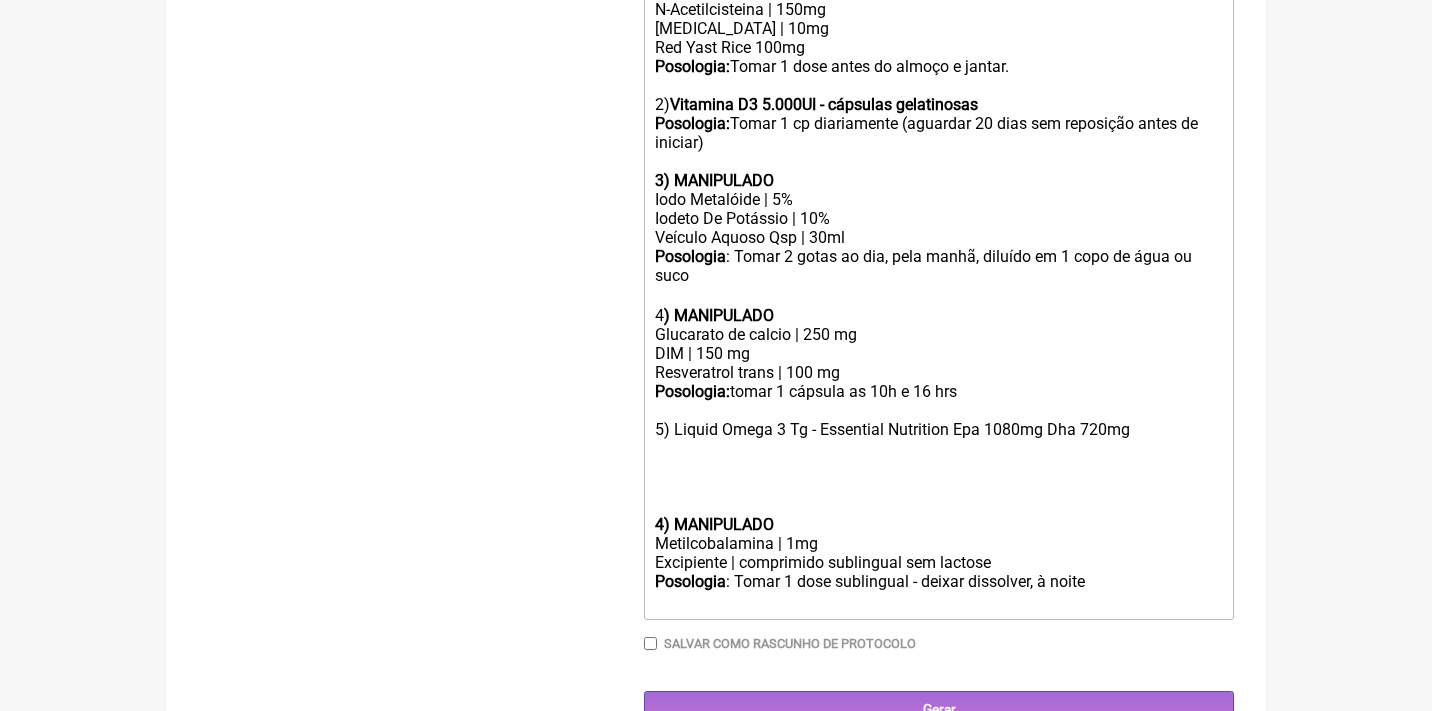 click on "5) Liquid Omega 3 Tg - Essential Nutrition Epa 1080mg Dha 720mg" 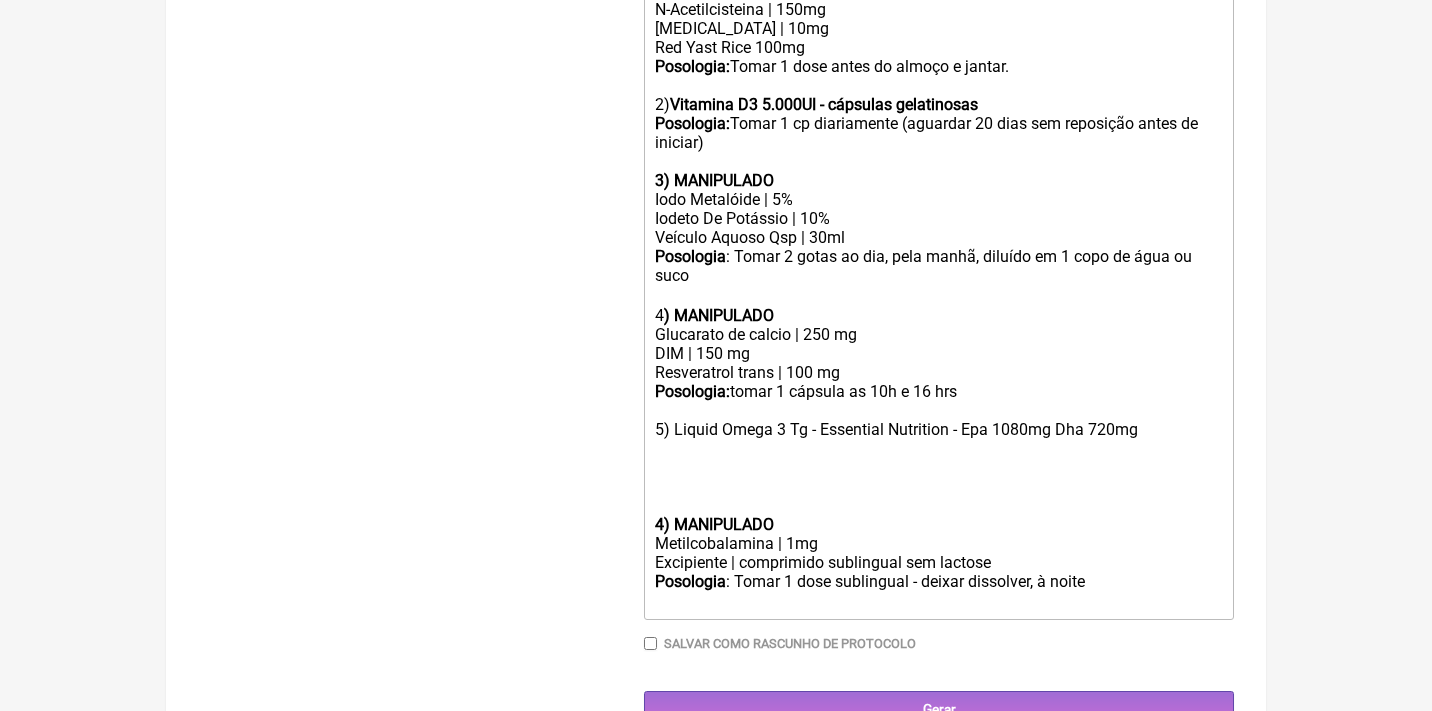 click 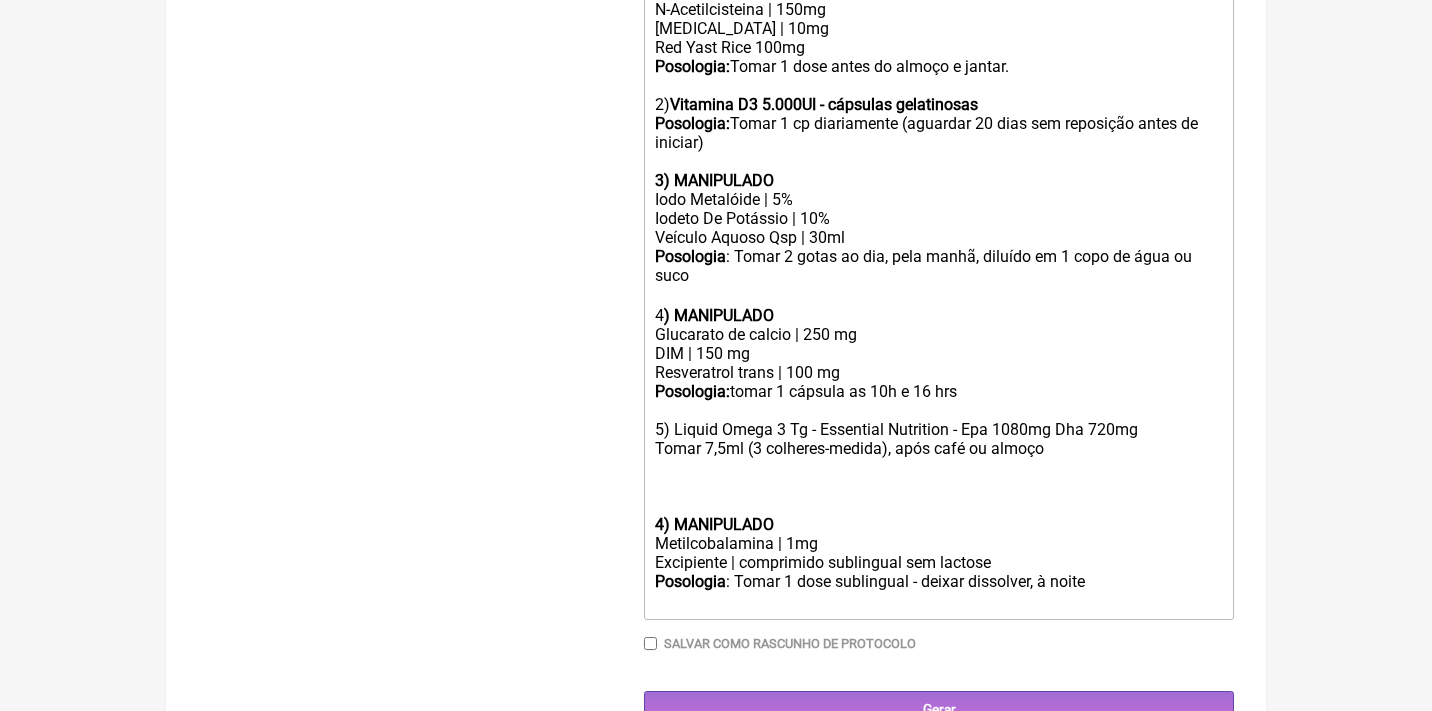 drag, startPoint x: 738, startPoint y: 359, endPoint x: 597, endPoint y: 354, distance: 141.08862 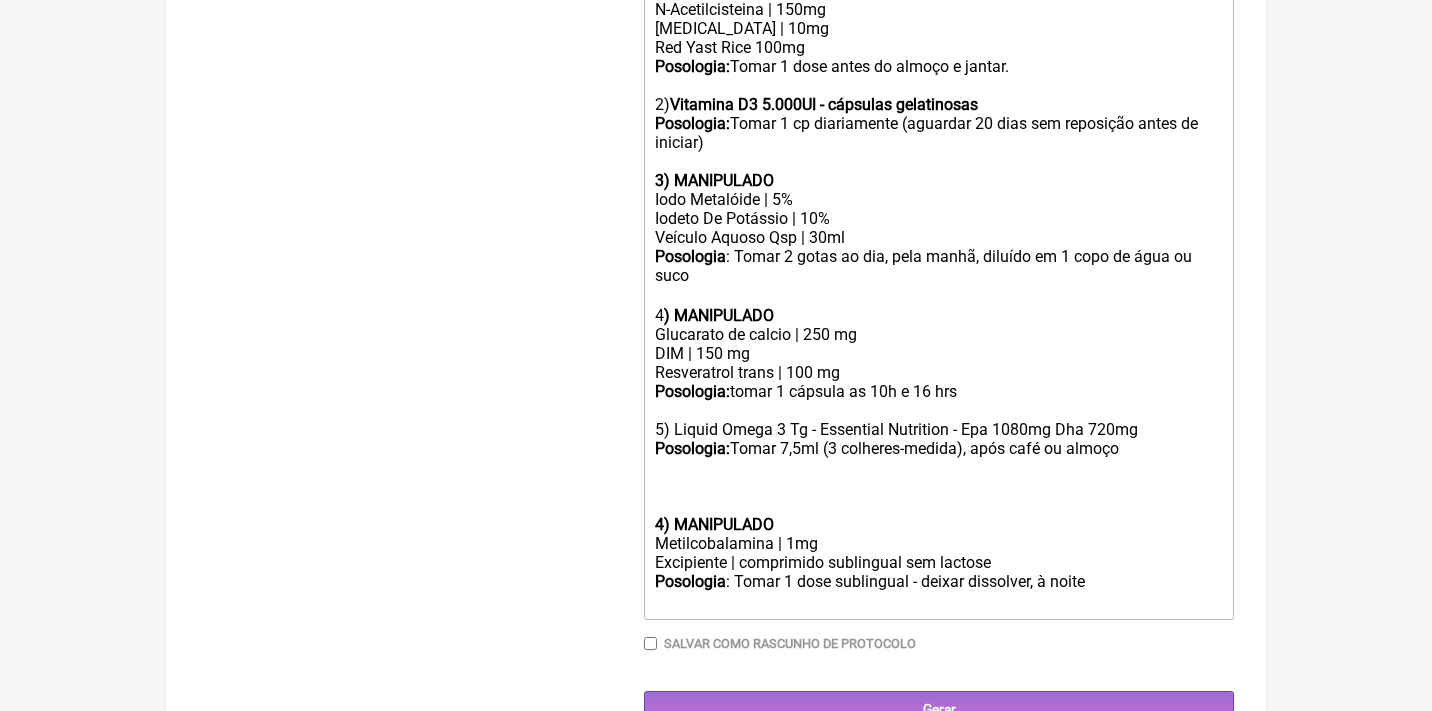 click on "Uso Oral por 60 dias: Veículos preferencialmente vegetais, livres de lactose, corantes, açucares ou outros aditivos 1 ) MANIPULADO Licopeno | 50mg Alfa tocoferol | 100UI Vitamina A | 1000UI Vitamina C | 350mg Resveratrol trans | 50mg N-Acetilcisteina | 150mg [MEDICAL_DATA] | 10mg Red Yast Rice 100mg Posologia:  Tomar 1 dose antes do almoço e jantar. 2)  Vitamina D3 5.000UI - cápsulas gelatinosas Posologia:  Tomar 1 cp diariamente (aguardar 20 dias sem reposição antes de iniciar) 3) MANIPULADO Iodo Metalóide | 5% Iodeto De Potássio | 10% Veículo Aquoso Qsp | 30ml Posologia : Tomar 2 gotas ao dia, pela manhã, diluído em 1 copo de água ou suco ㅤ 4 ) MANIPULADO Glucarato de calcio | 250 mg DIM | 150 mg  Resveratrol trans | 100 mg  Posologia:  tomar 1 cápsula as 10h e 16 hrs 5) Liquid Omega 3 Tg - Essential Nutrition - Epa 1080mg Dha 720mg Posologia:  Tomar 7,5ml (3 colheres-medida), após café ou almoço 4) MANIPULADO Metilcobalamina | 1mg Excipiente | comprimido sublingual sem lactose Posologia" 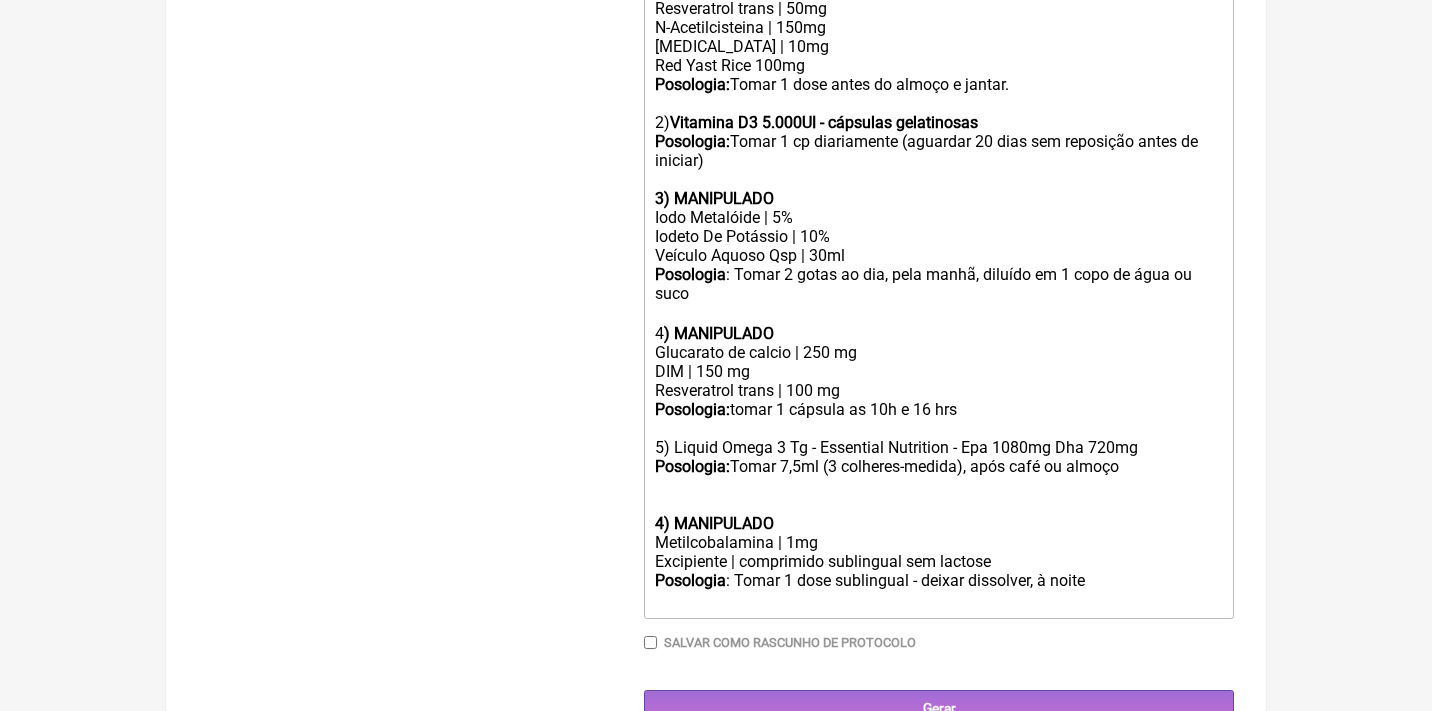 scroll, scrollTop: 879, scrollLeft: 0, axis: vertical 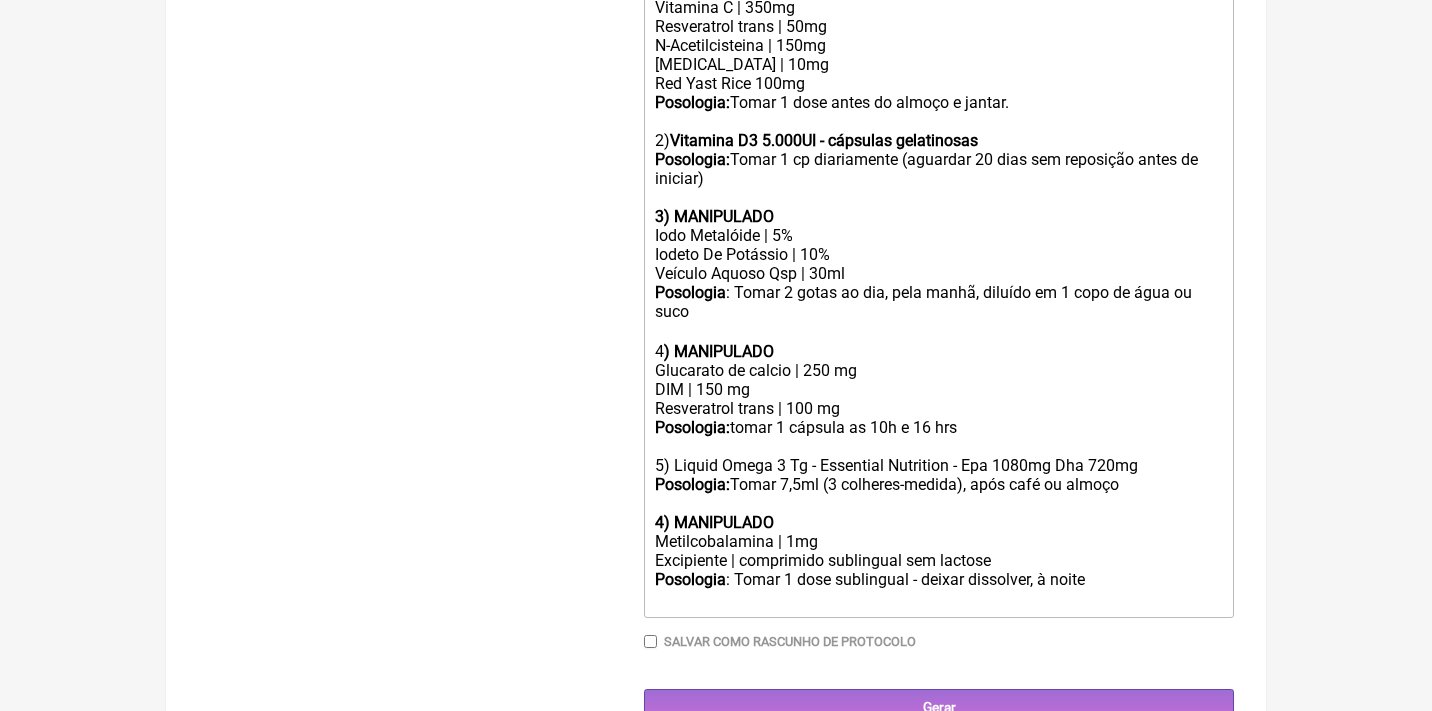 click on "5) Liquid Omega 3 Tg - Essential Nutrition - Epa 1080mg Dha 720mg" 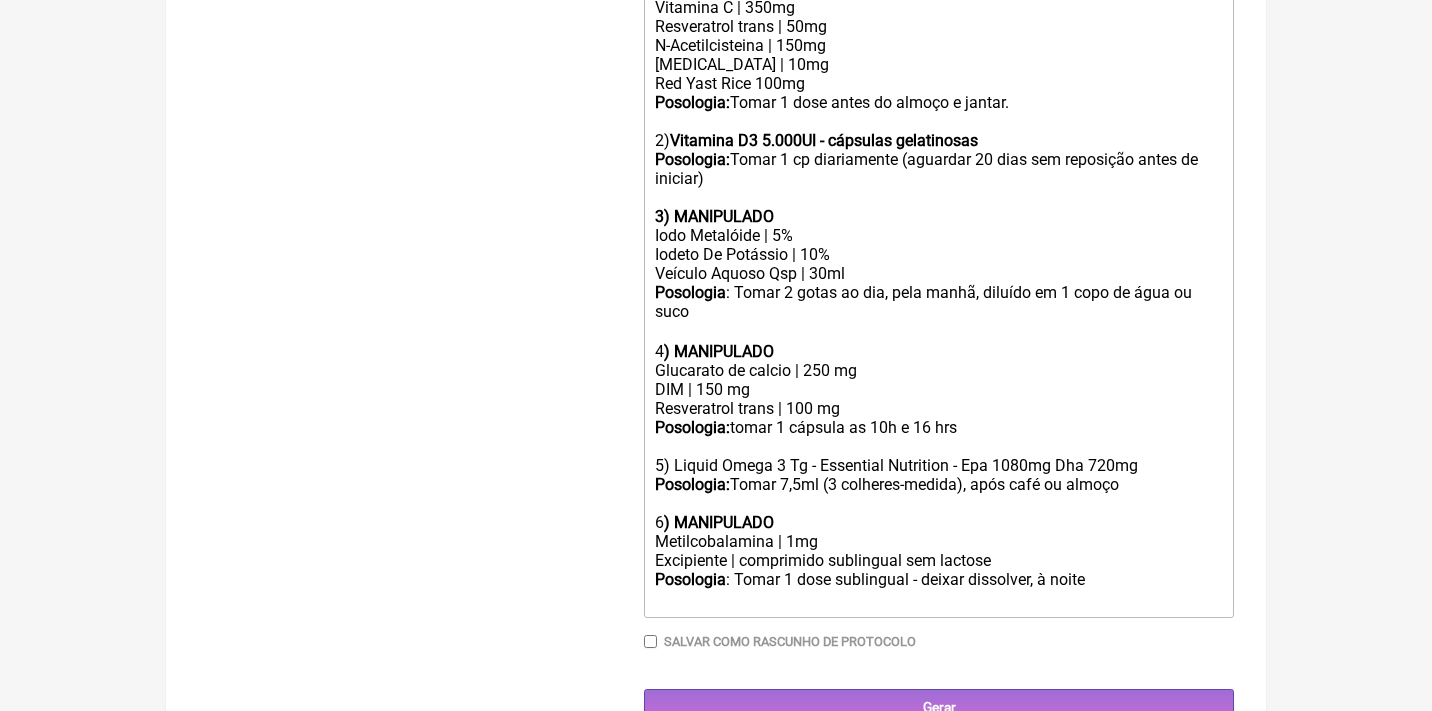 click on "Posologia : Tomar 1 dose sublingual - deixar dissolver, à noite ㅤ" 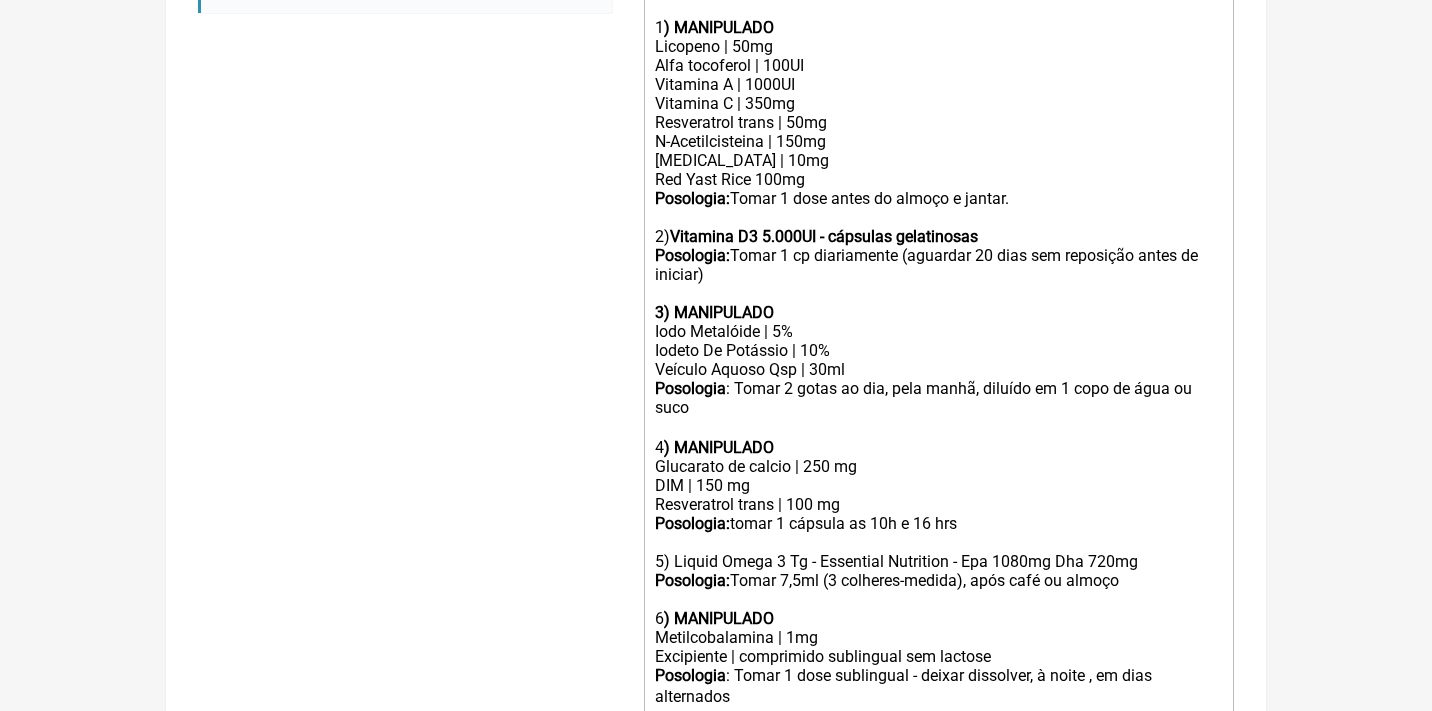 scroll, scrollTop: 783, scrollLeft: 0, axis: vertical 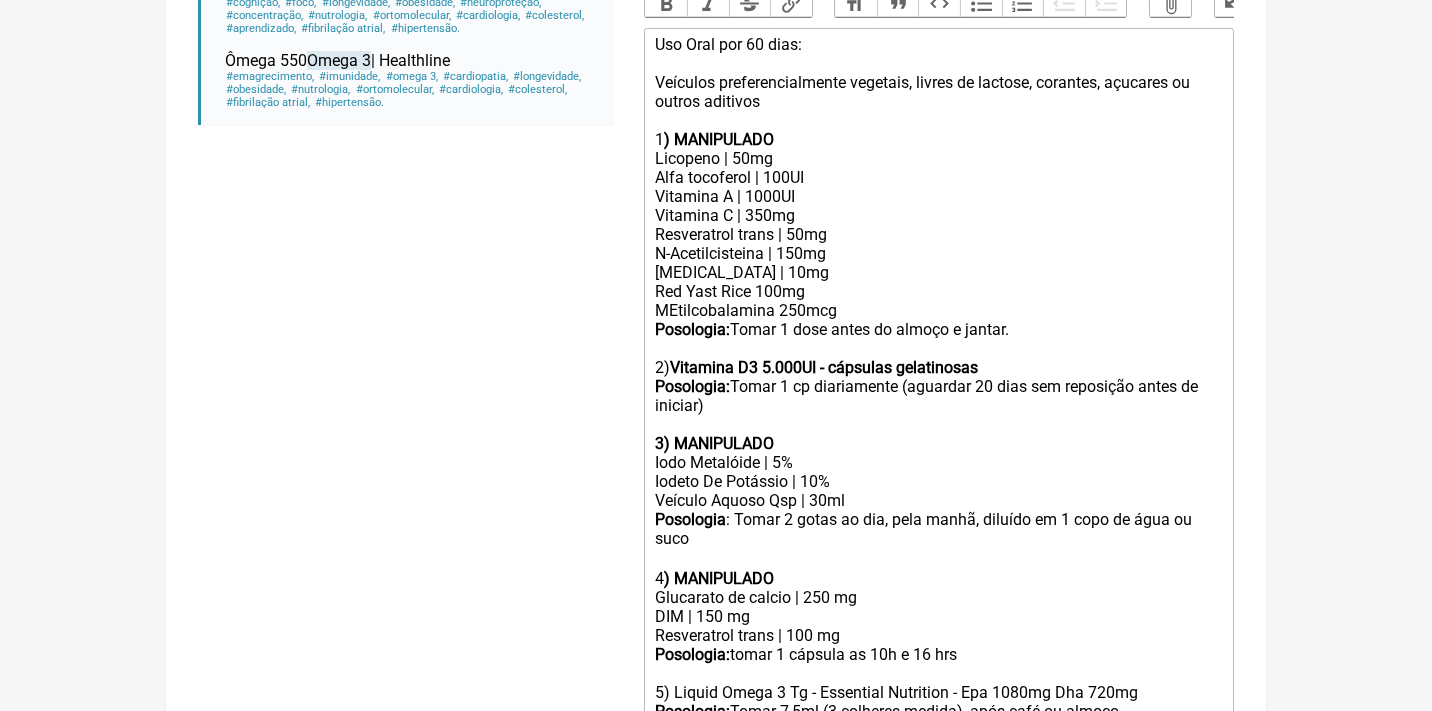 click on "Posologia:" 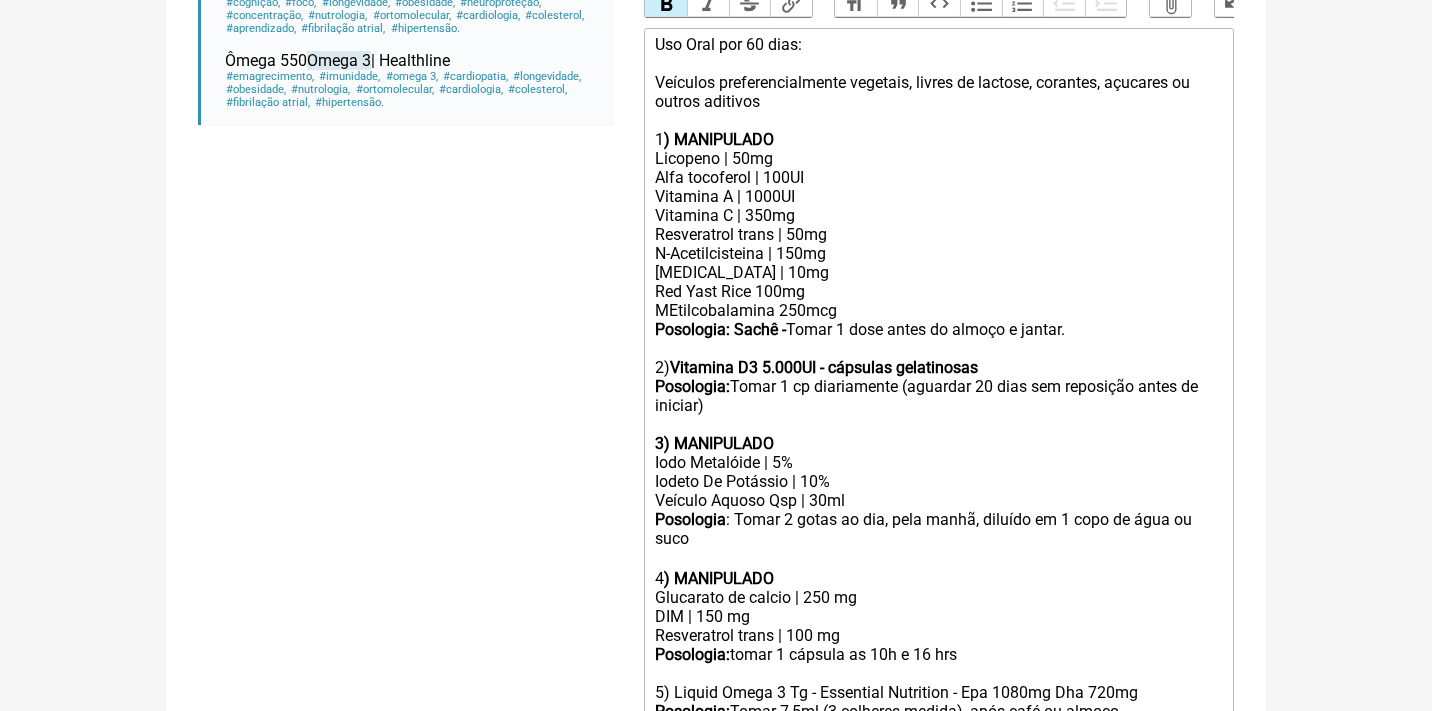click on "1 ) MANIPULADO Licopeno | 50mg Alfa tocoferol | 100UI Vitamina A | 1000UI Vitamina C | 350mg Resveratrol trans | 50mg N-Acetilcisteina | 150mg [MEDICAL_DATA] | 10mg Red Yast Rice 100mg MEtilcobalamina 250mcg Posologia: Sachê -  Tomar 1 dose antes do almoço e jantar. 2)  Vitamina D3 5.000UI - cápsulas gelatinosas Posologia:  Tomar 1 cp diariamente (aguardar 20 dias sem reposição antes de iniciar) 3) MANIPULADO" 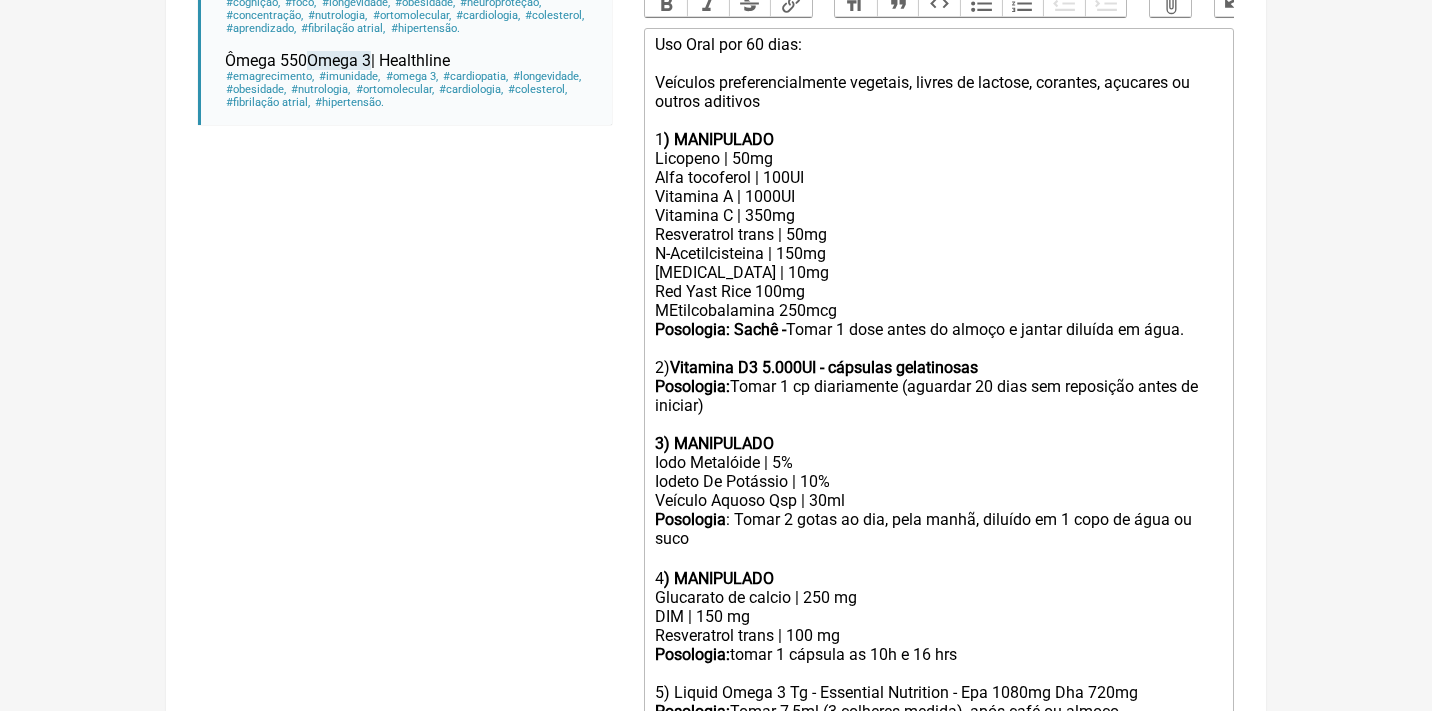 click on "1 ) MANIPULADO Licopeno | 50mg Alfa tocoferol | 100UI Vitamina A | 1000UI Vitamina C | 350mg Resveratrol trans | 50mg N-Acetilcisteina | 150mg [MEDICAL_DATA] | 10mg Red Yast Rice 100mg MEtilcobalamina 250mcg Posologia: Sachê -  Tomar 1 dose antes do almoço e jantar diluída em água. 2)  Vitamina D3 5.000UI - cápsulas gelatinosas Posologia:  Tomar 1 cp diariamente (aguardar 20 dias sem reposição antes de iniciar) 3) MANIPULADO" 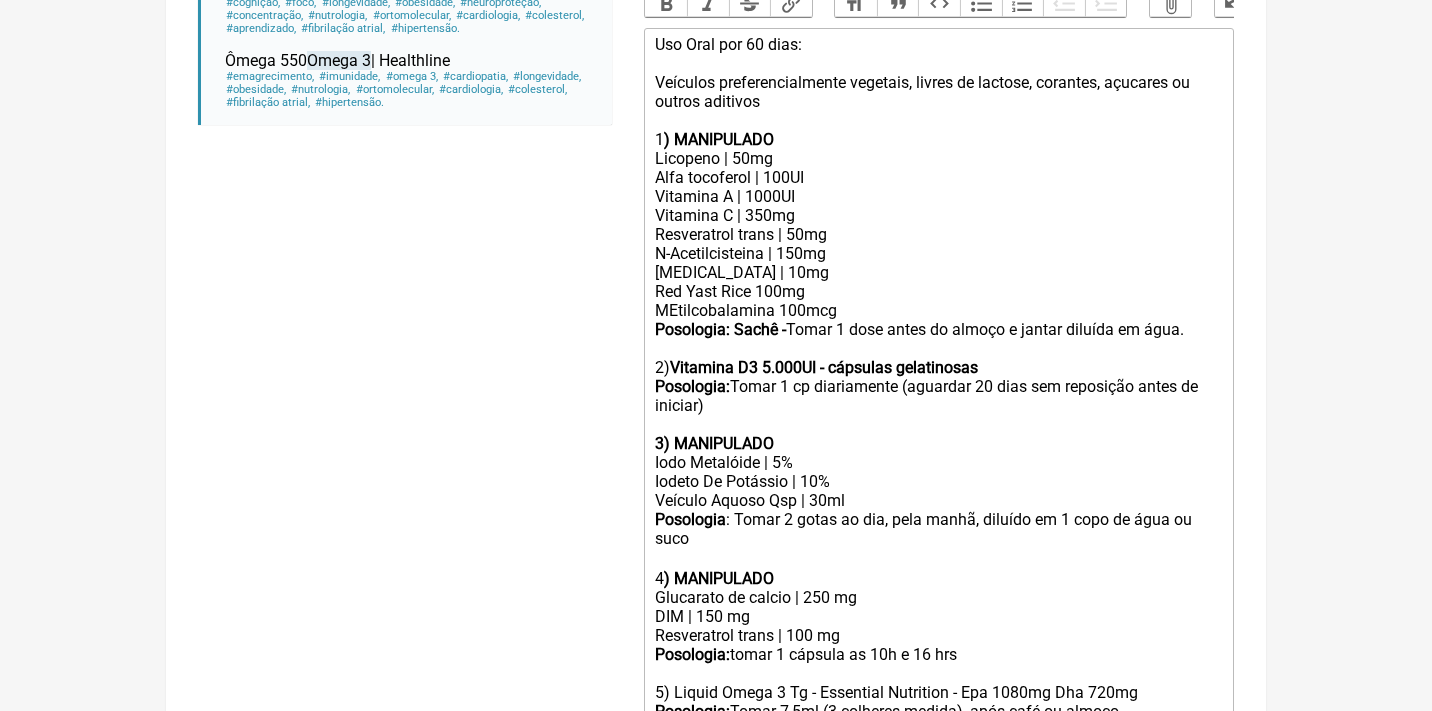 click on "1 ) MANIPULADO Licopeno | 50mg Alfa tocoferol | 100UI Vitamina A | 1000UI Vitamina C | 350mg Resveratrol trans | 50mg N-Acetilcisteina | 150mg [MEDICAL_DATA] | 10mg Red Yast Rice 100mg MEtilcobalamina 100mcg Posologia: Sachê -  Tomar 1 dose antes do almoço e jantar diluída em água. 2)  Vitamina D3 5.000UI - cápsulas gelatinosas Posologia:  Tomar 1 cp diariamente (aguardar 20 dias sem reposição antes de iniciar) 3) MANIPULADO" 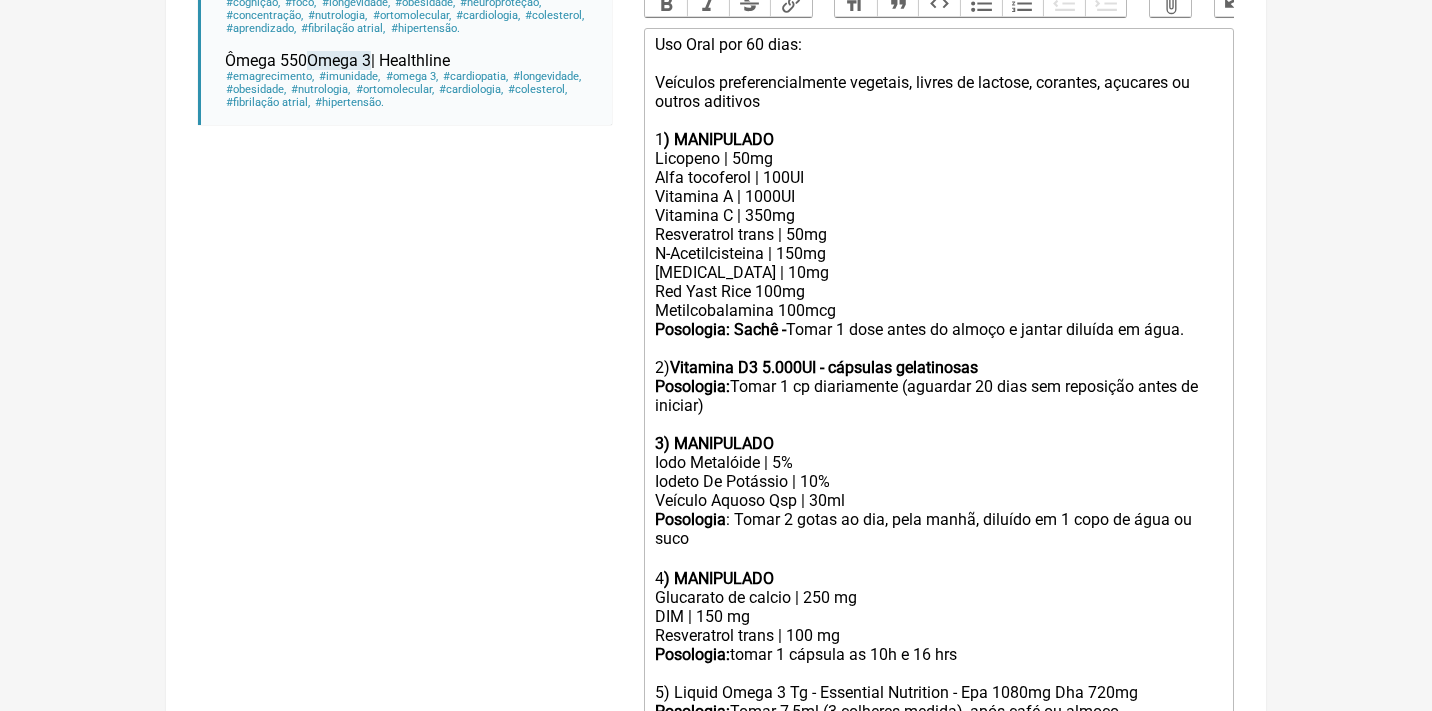 click on "Posologia: Sachê -" 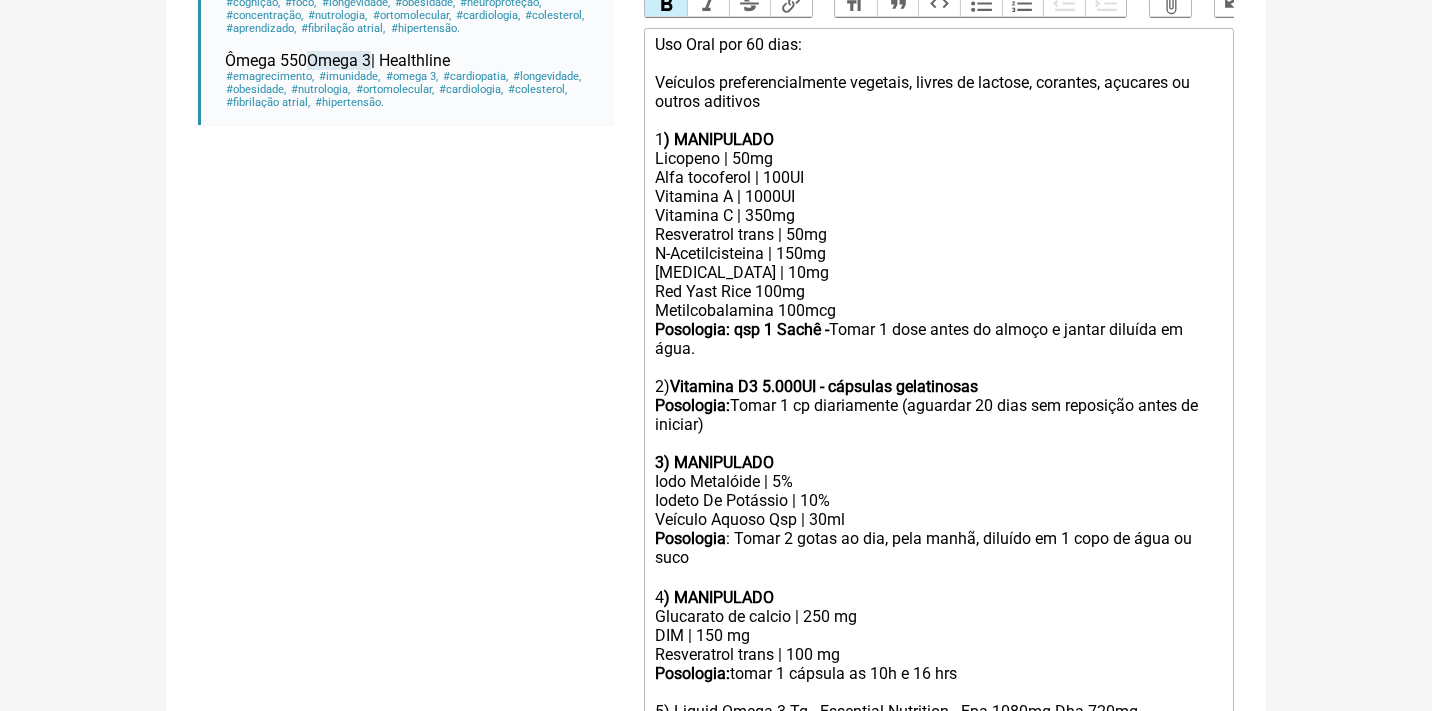 drag, startPoint x: 1016, startPoint y: 365, endPoint x: 675, endPoint y: 358, distance: 341.07184 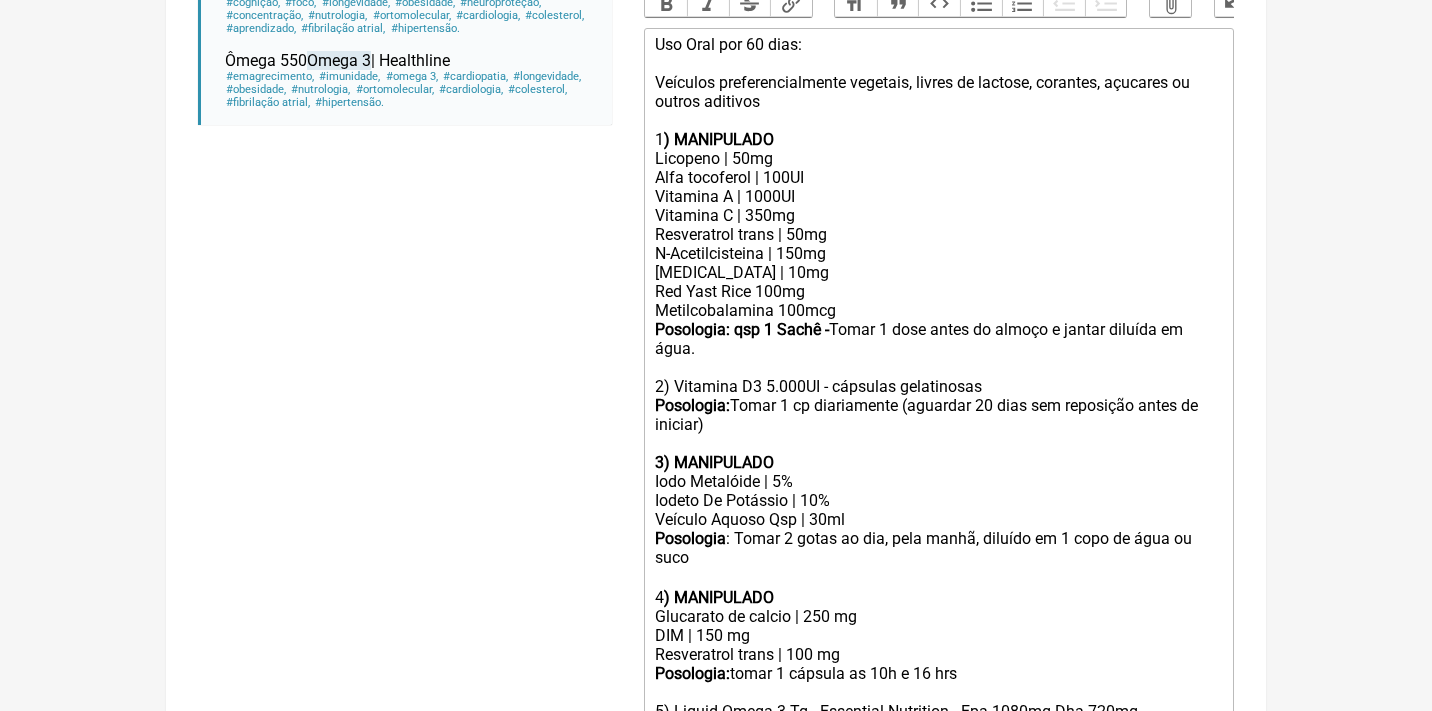 click on "1 ) MANIPULADO Licopeno | 50mg Alfa tocoferol | 100UI Vitamina A | 1000UI Vitamina C | 350mg Resveratrol trans | 50mg N-Acetilcisteina | 150mg [MEDICAL_DATA] | 10mg Red Yast Rice 100mg Metilcobalamina 100mcg Posologia: qsp 1 Sachê -  Tomar 1 dose antes do almoço e jantar diluída em água. 2)   Vitamina D3 5.000UI - cápsulas gelatinosas Posologia:  Tomar 1 cp diariamente (aguardar 20 dias sem reposição antes de iniciar) 3) MANIPULADO" 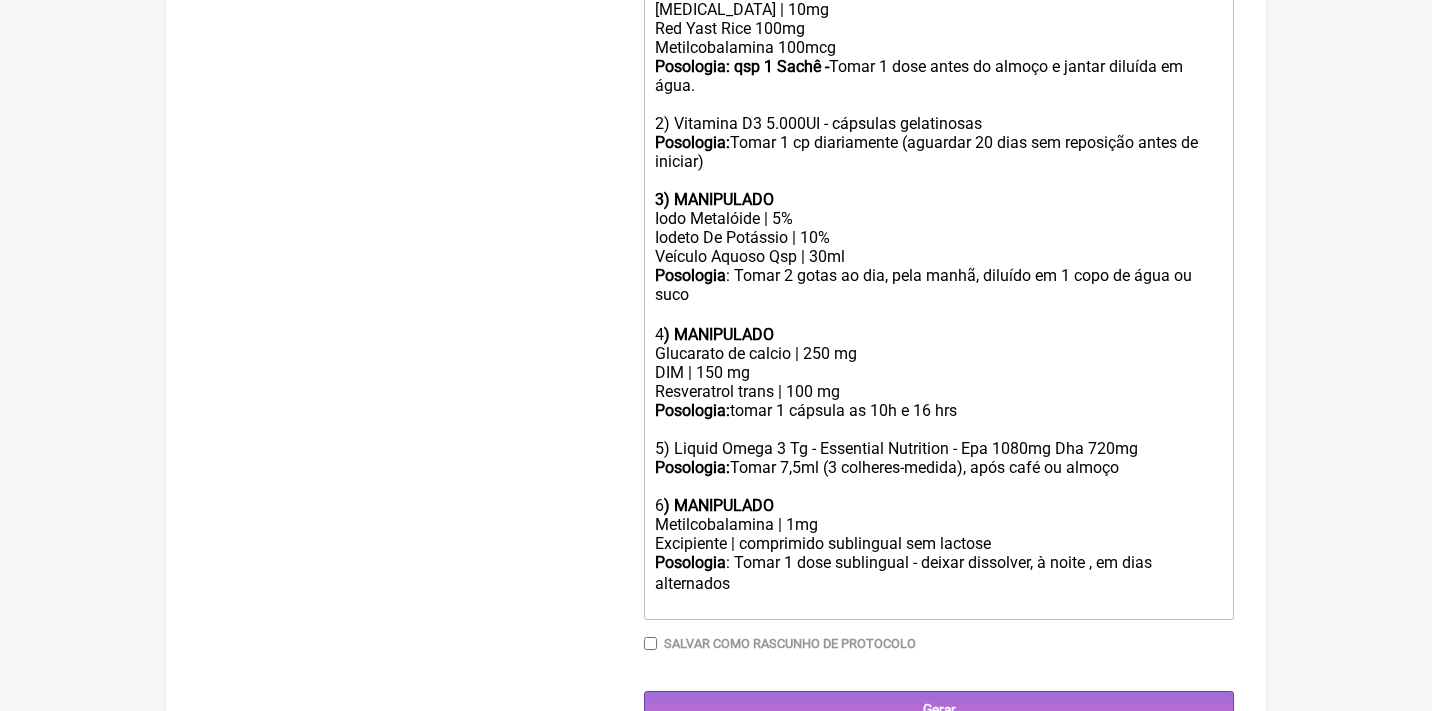 scroll, scrollTop: 933, scrollLeft: 0, axis: vertical 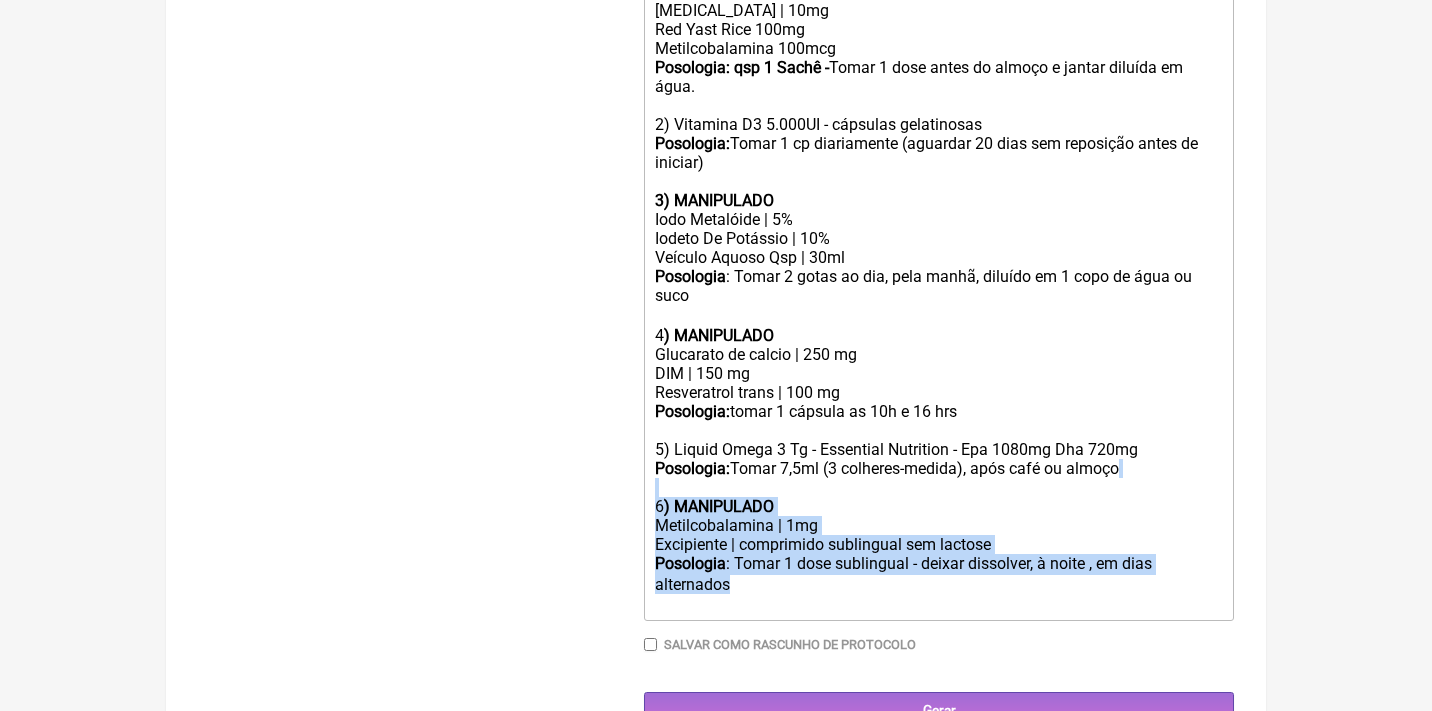 drag, startPoint x: 743, startPoint y: 543, endPoint x: 640, endPoint y: 445, distance: 142.17242 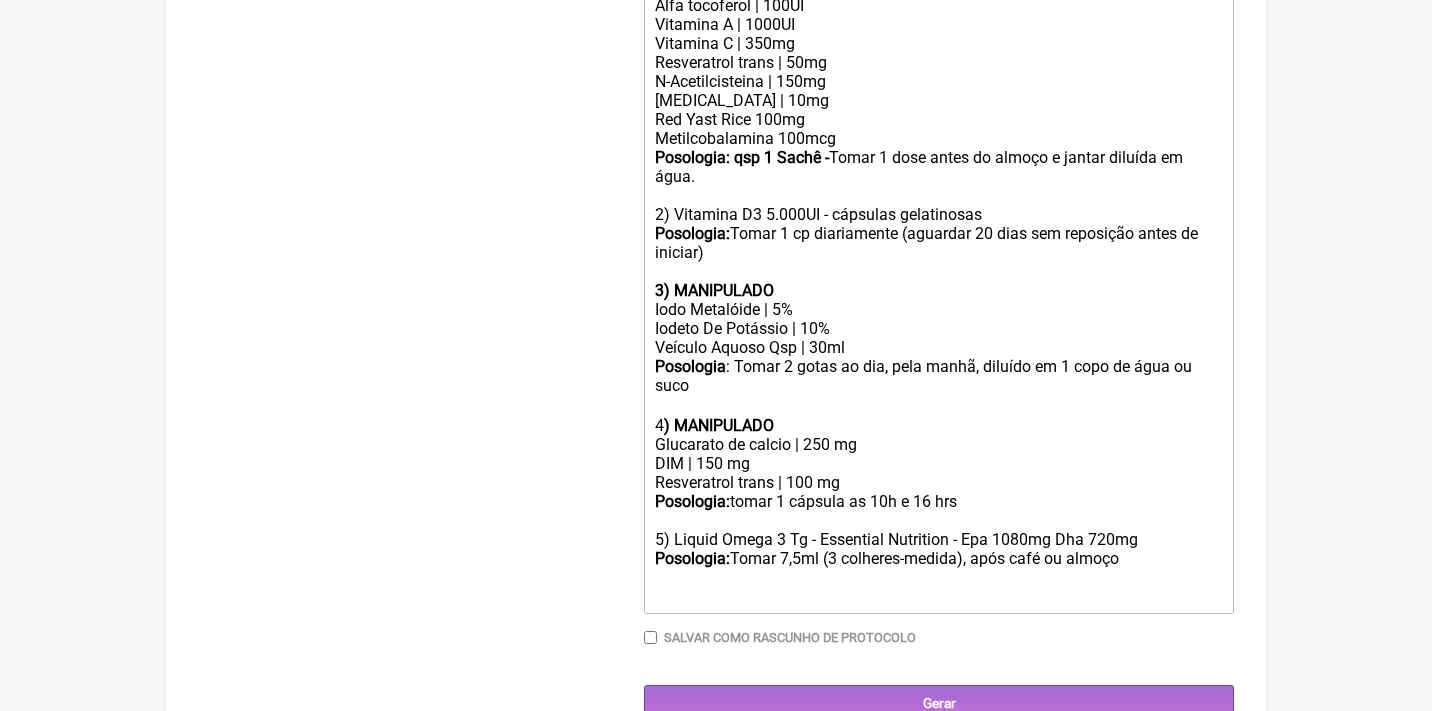 click on "Posologia:  tomar 1 cápsula as 10h e 16 hrs" 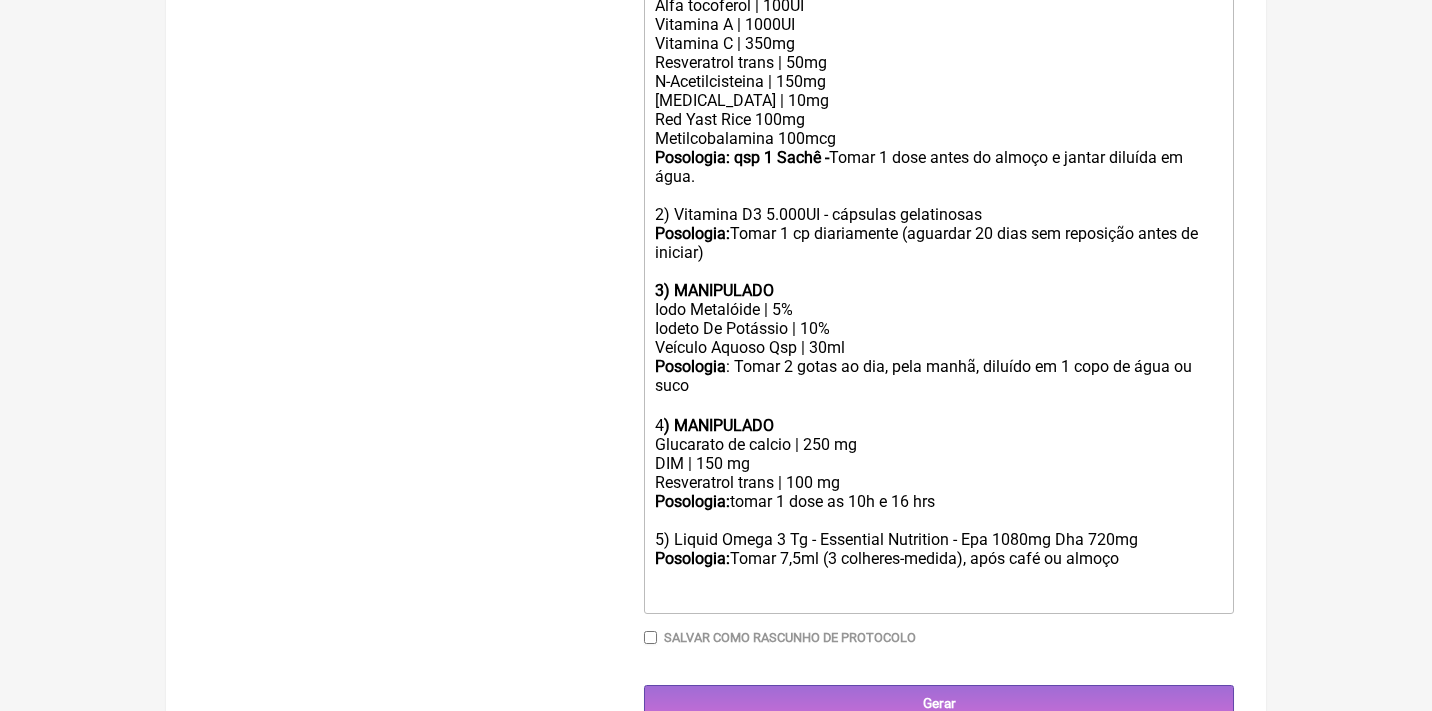 click on "Posologia:  tomar 1 dose as 10h e 16 hrs" 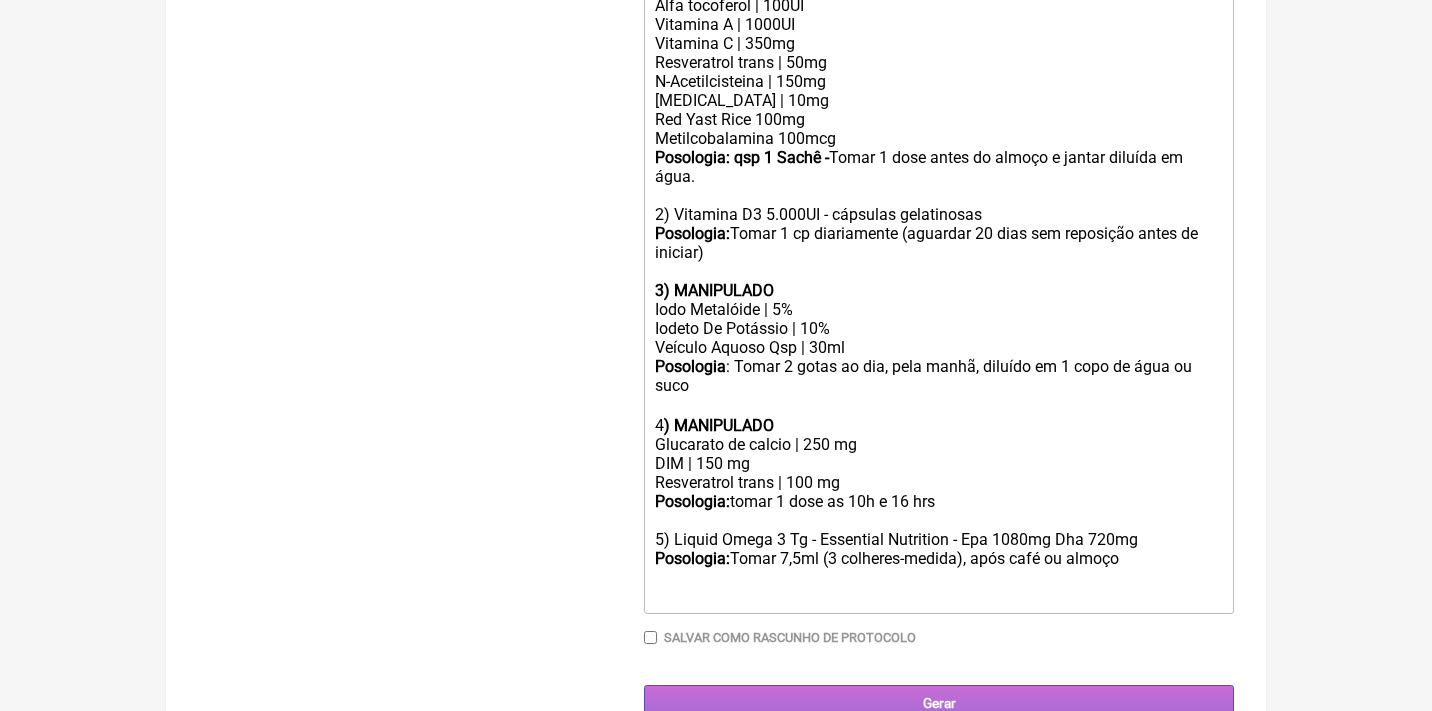 click on "Gerar" at bounding box center (939, 703) 